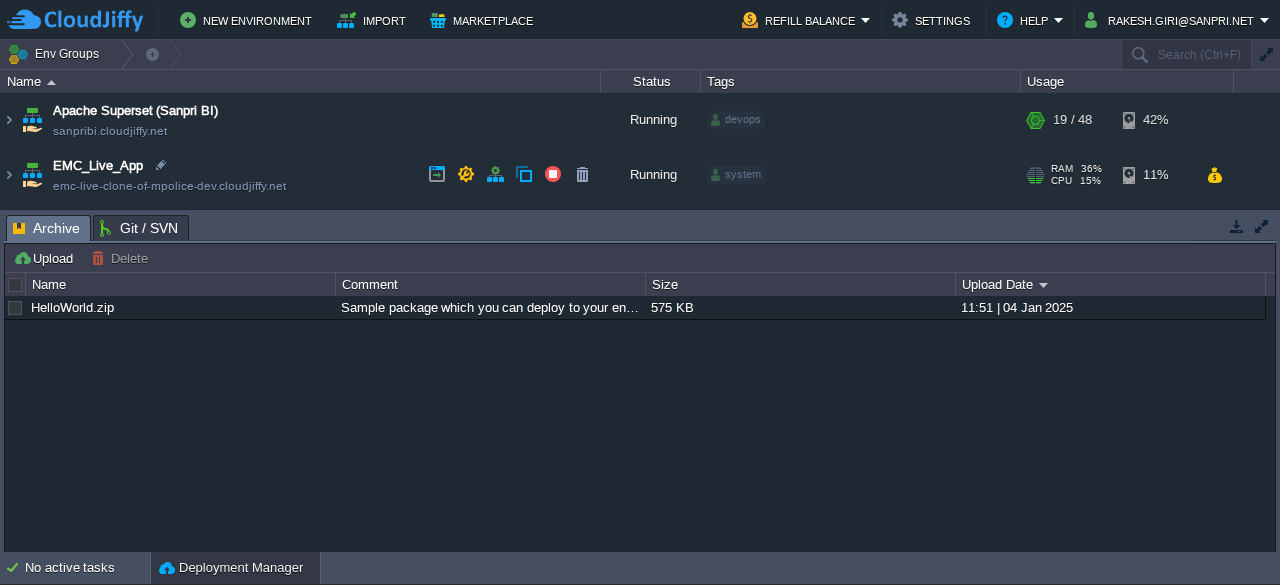 scroll, scrollTop: 0, scrollLeft: 0, axis: both 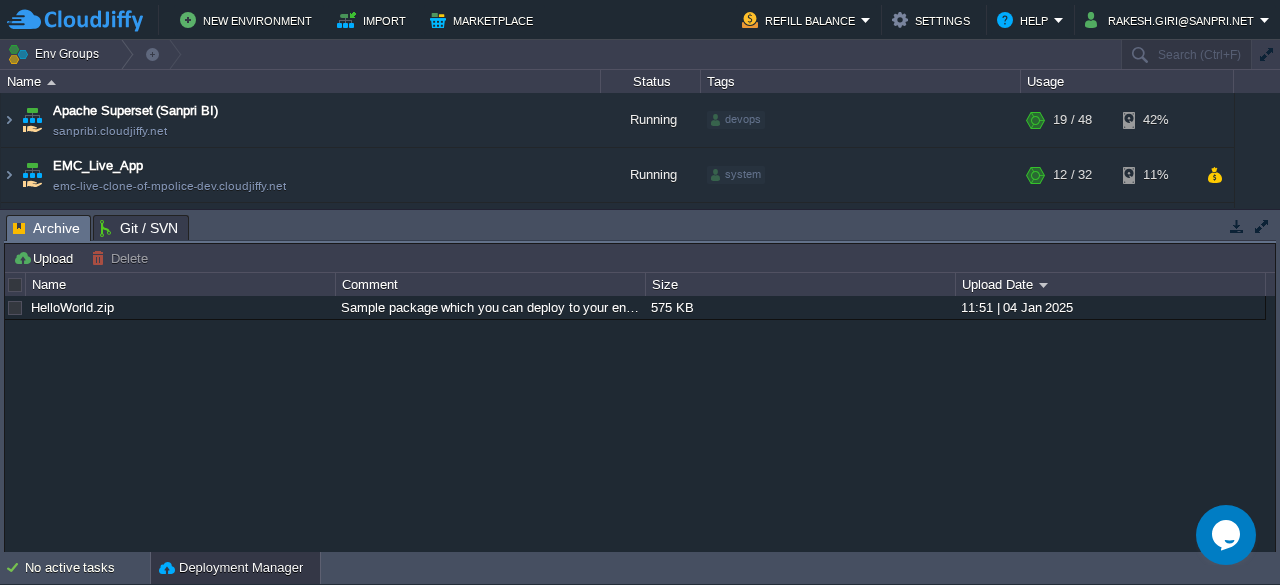 click on "Tasks Activity Log Archive Git / SVN" at bounding box center (2504, 227) 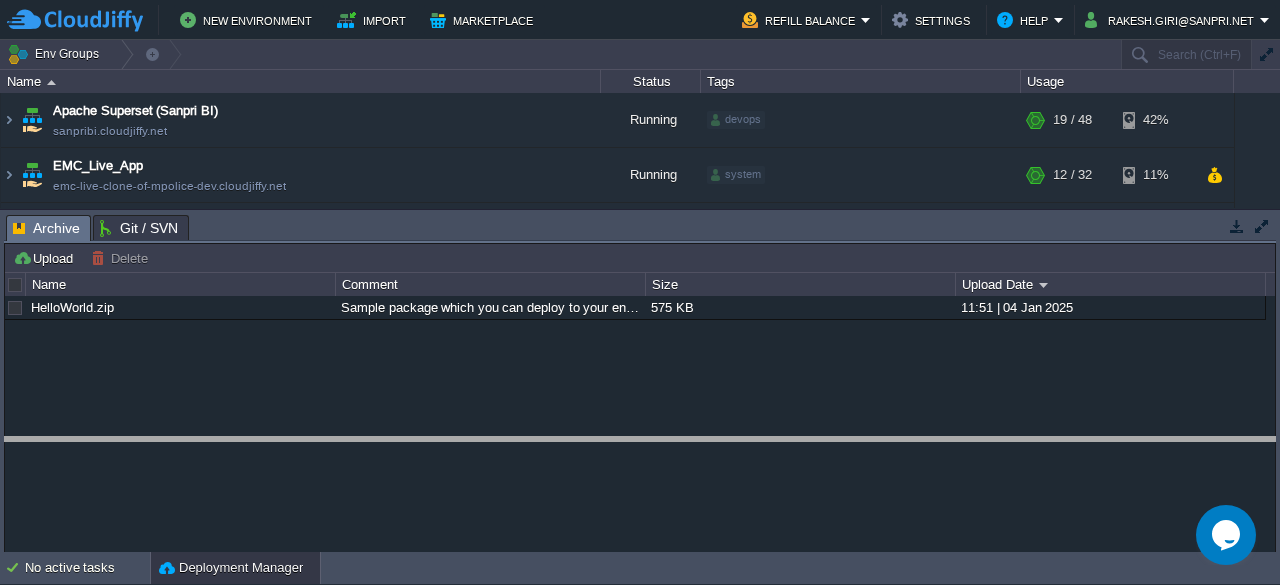 drag, startPoint x: 748, startPoint y: 237, endPoint x: 745, endPoint y: 463, distance: 226.01991 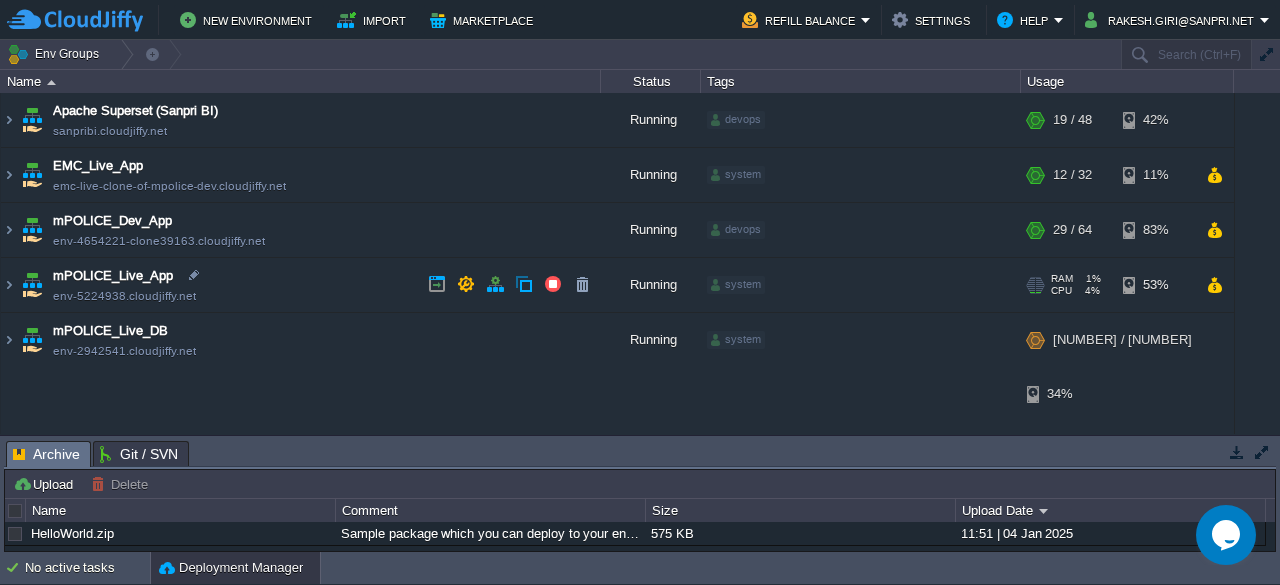 click on "mPOLICE_Live_App env-5224938.cloudjiffy.net" at bounding box center (301, 285) 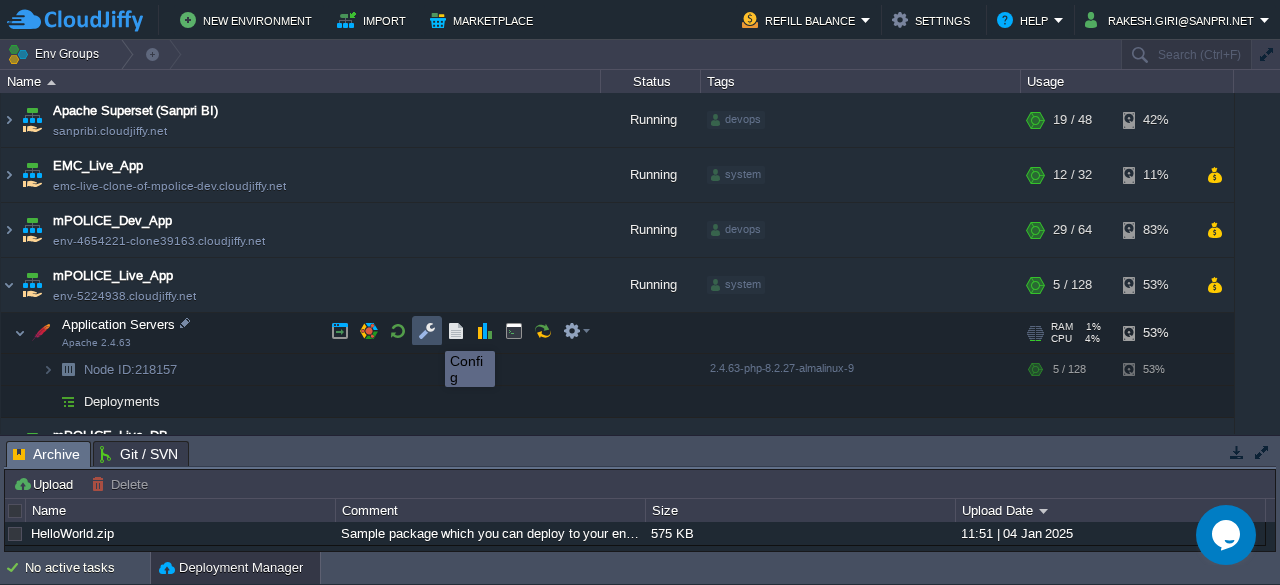 click at bounding box center (427, 331) 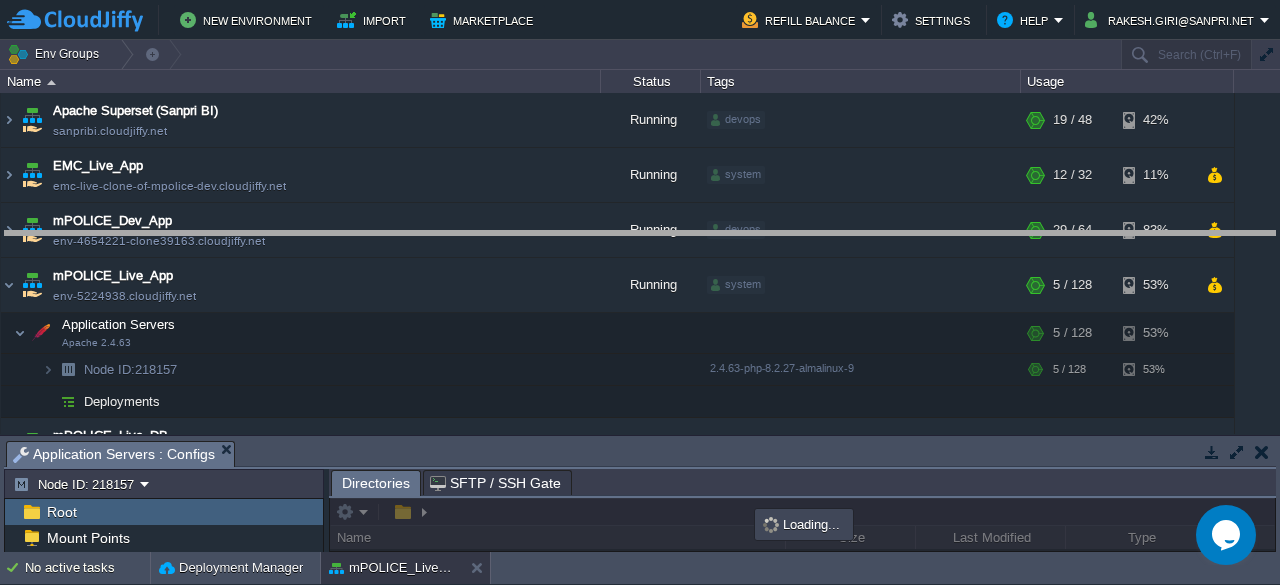 drag, startPoint x: 789, startPoint y: 449, endPoint x: 749, endPoint y: 239, distance: 213.77559 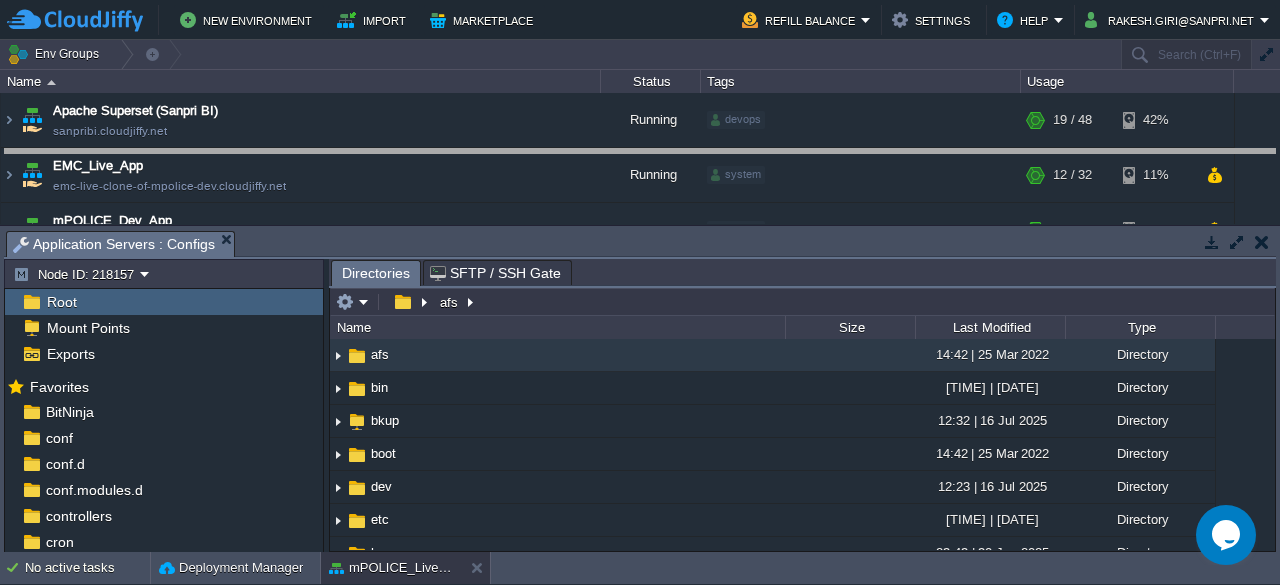 drag, startPoint x: 741, startPoint y: 235, endPoint x: 734, endPoint y: 135, distance: 100.2447 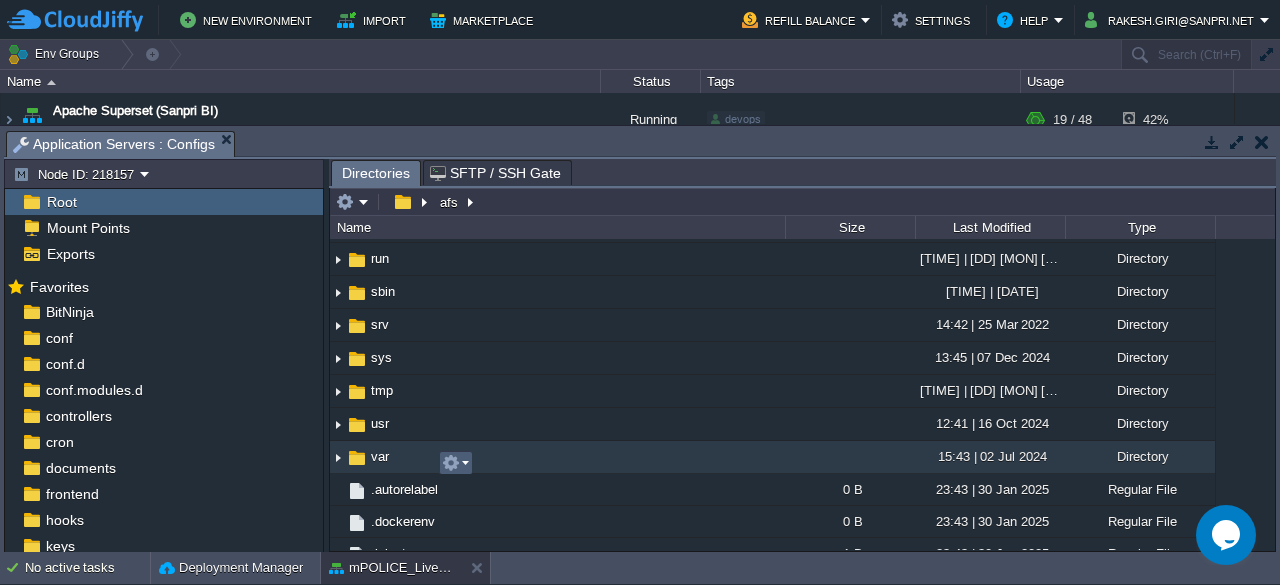 scroll, scrollTop: 528, scrollLeft: 0, axis: vertical 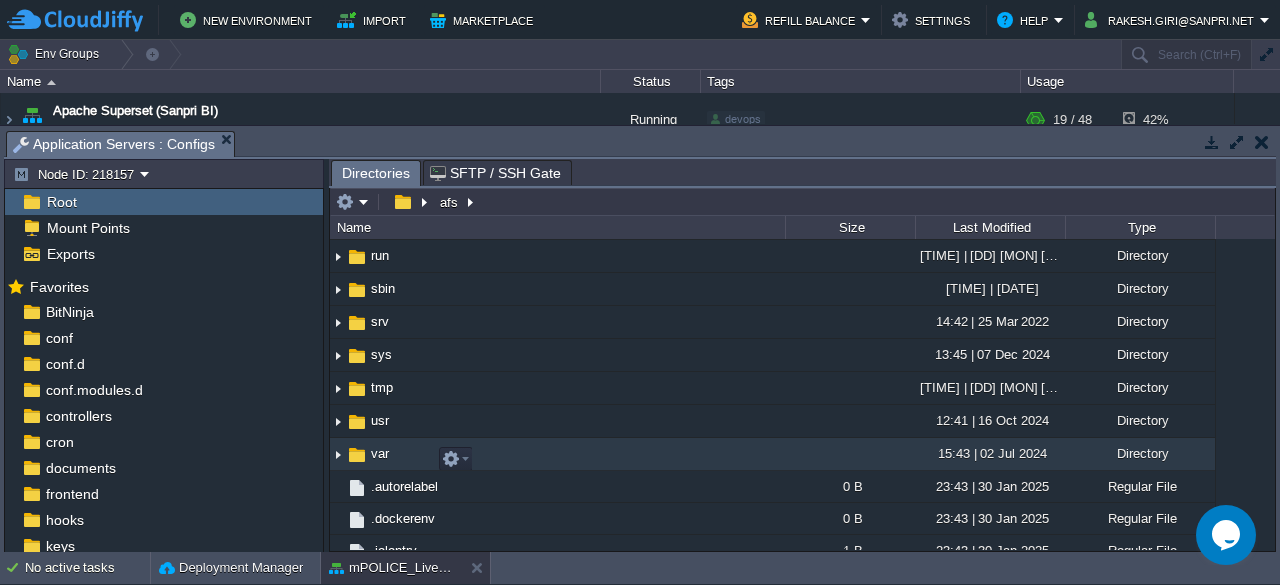 click on "var" at bounding box center (380, 453) 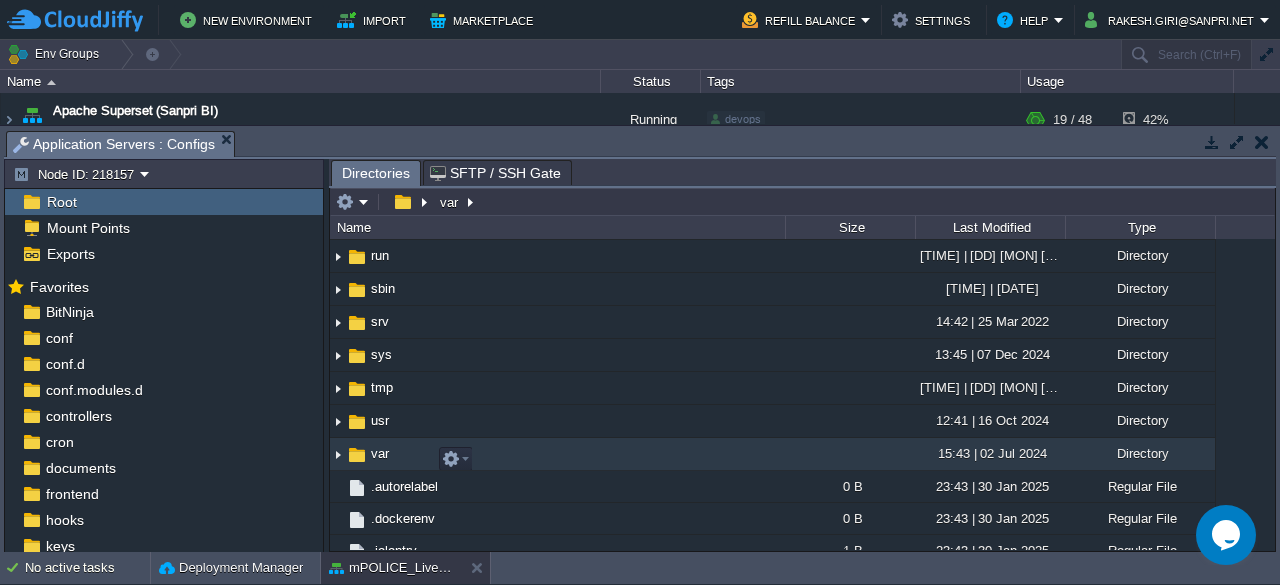 click on "var" at bounding box center [380, 453] 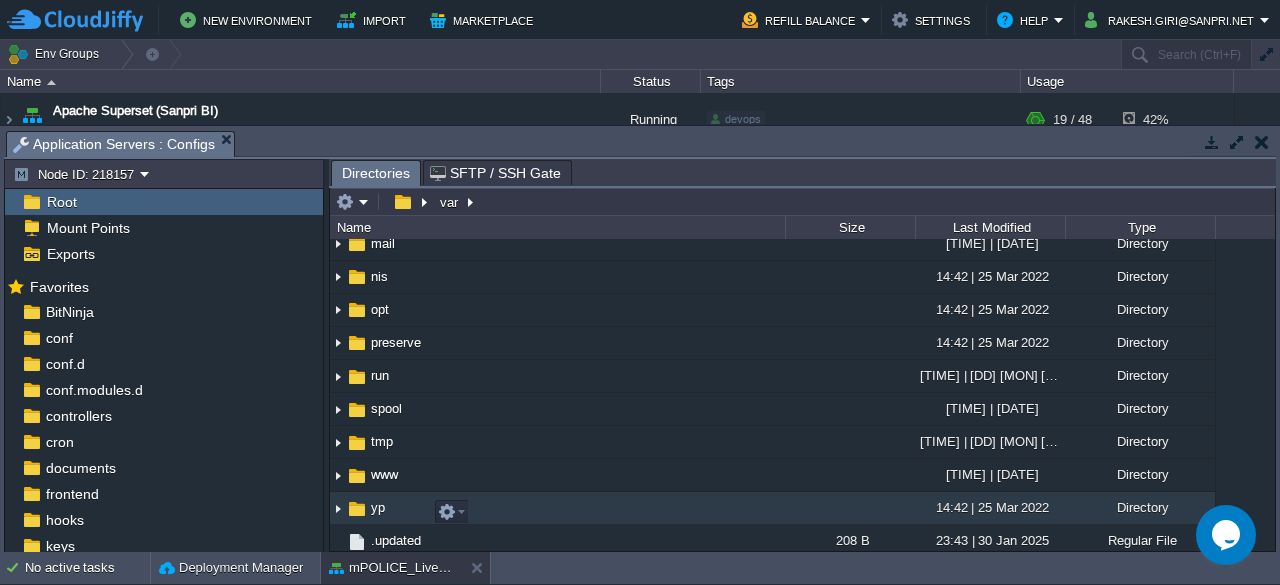 scroll, scrollTop: 418, scrollLeft: 0, axis: vertical 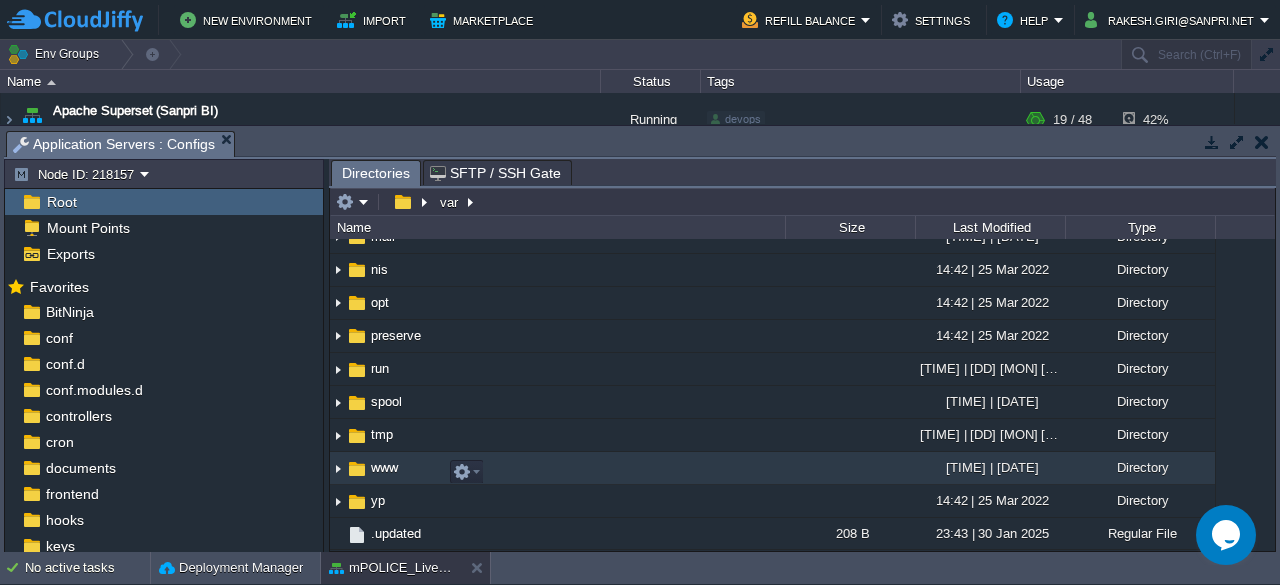 click on "www" at bounding box center [384, 467] 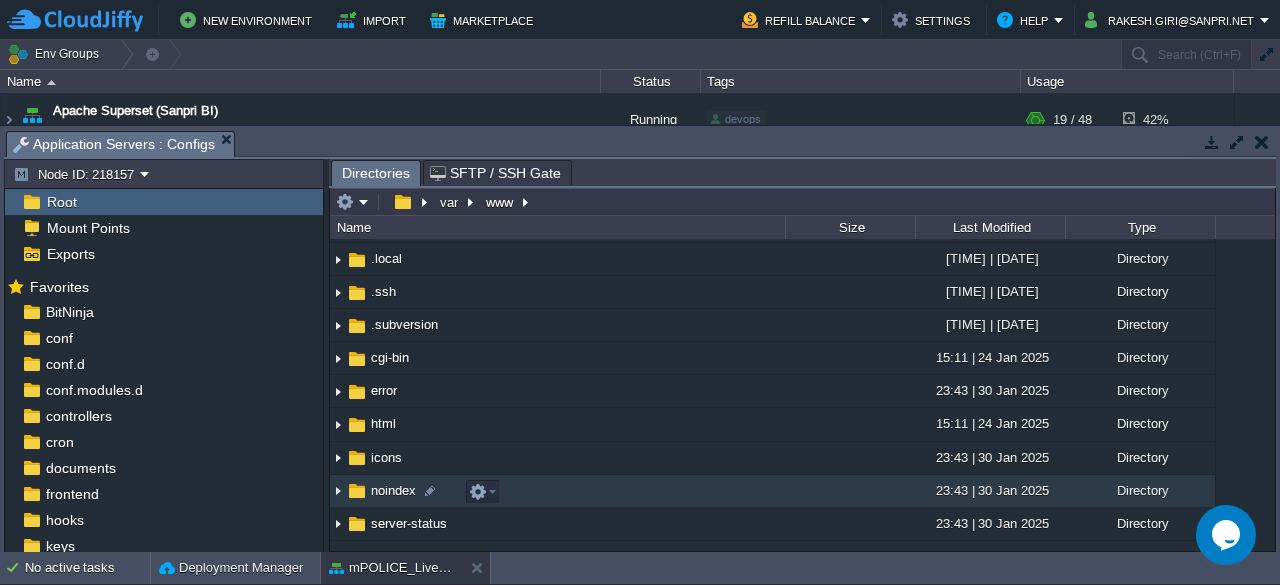scroll, scrollTop: 92, scrollLeft: 0, axis: vertical 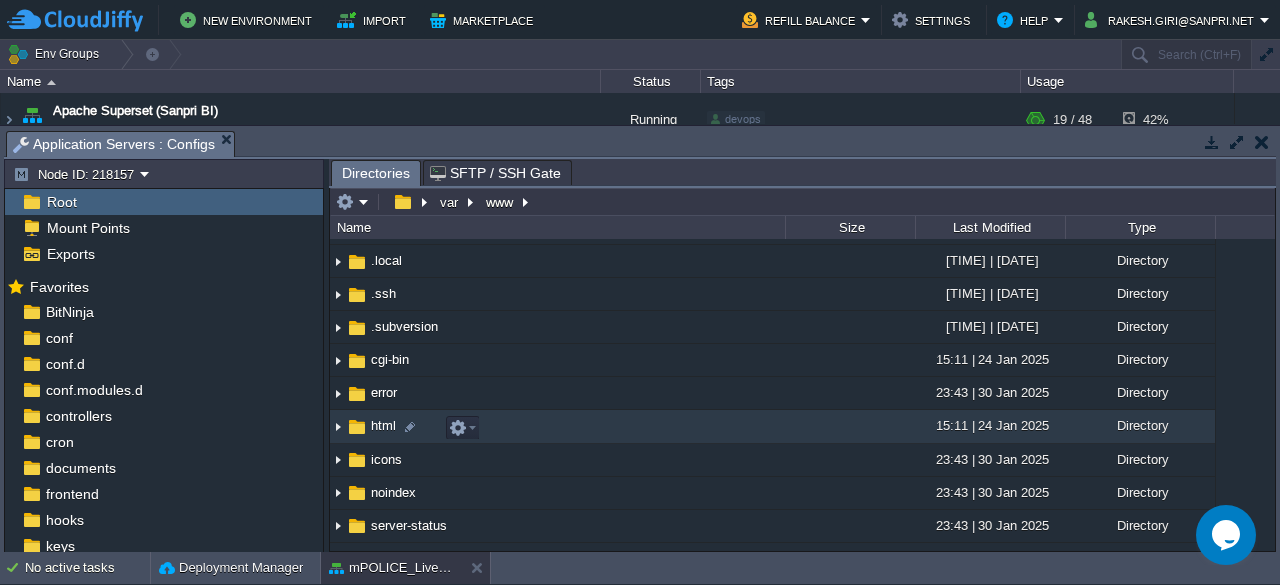 click on "html" at bounding box center [383, 425] 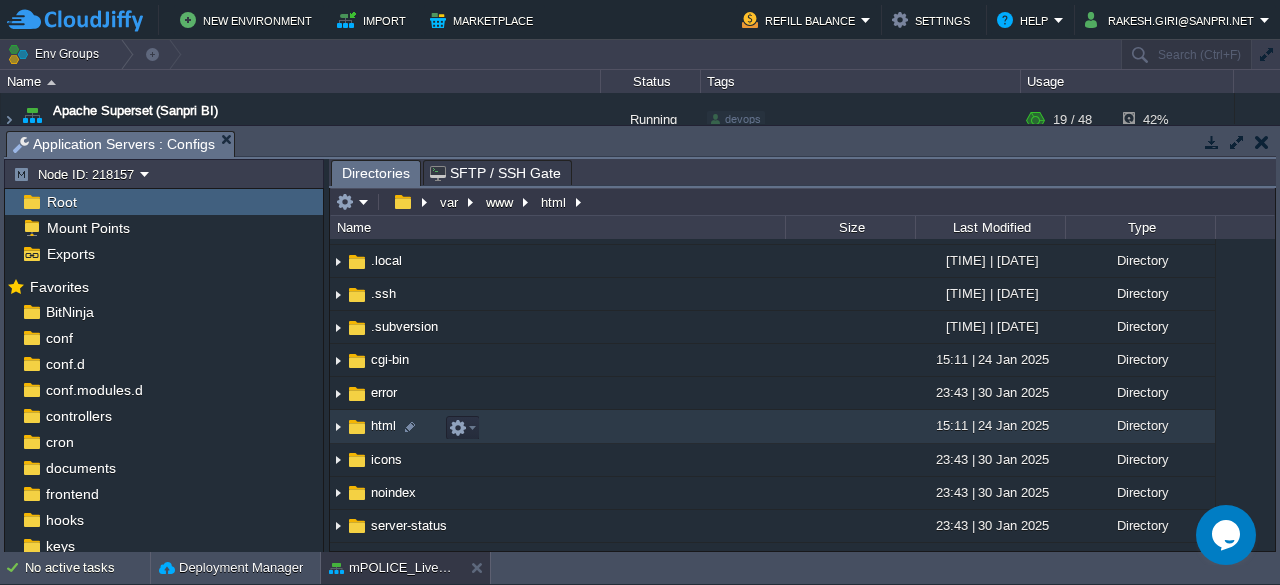 click on "html" at bounding box center (383, 425) 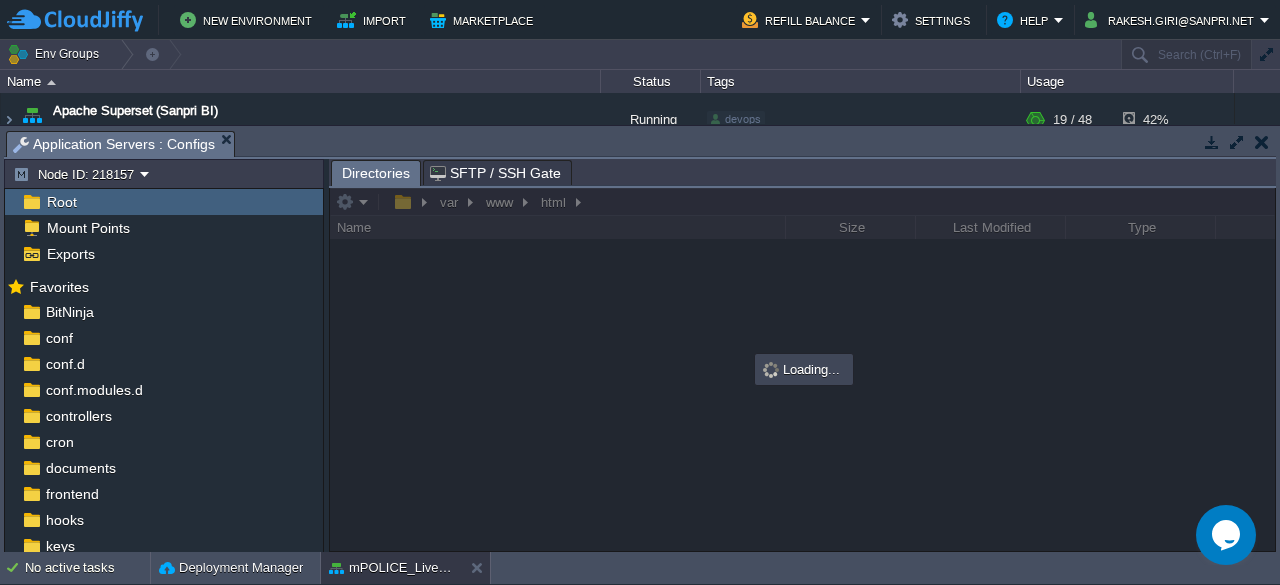 scroll, scrollTop: 0, scrollLeft: 0, axis: both 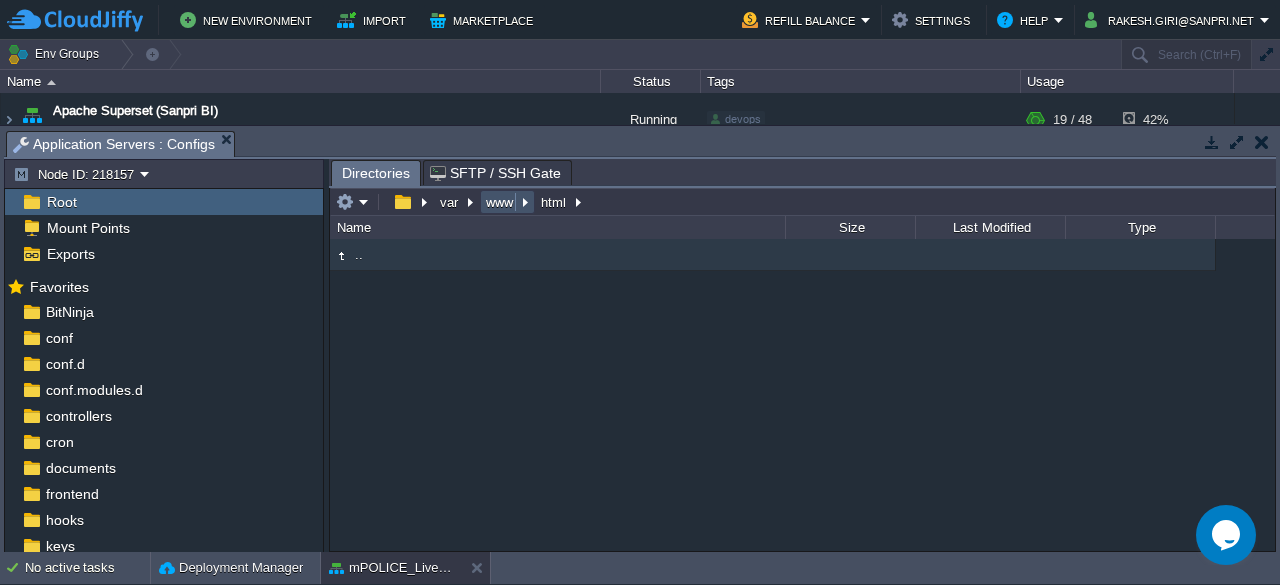 click on "www" at bounding box center [500, 202] 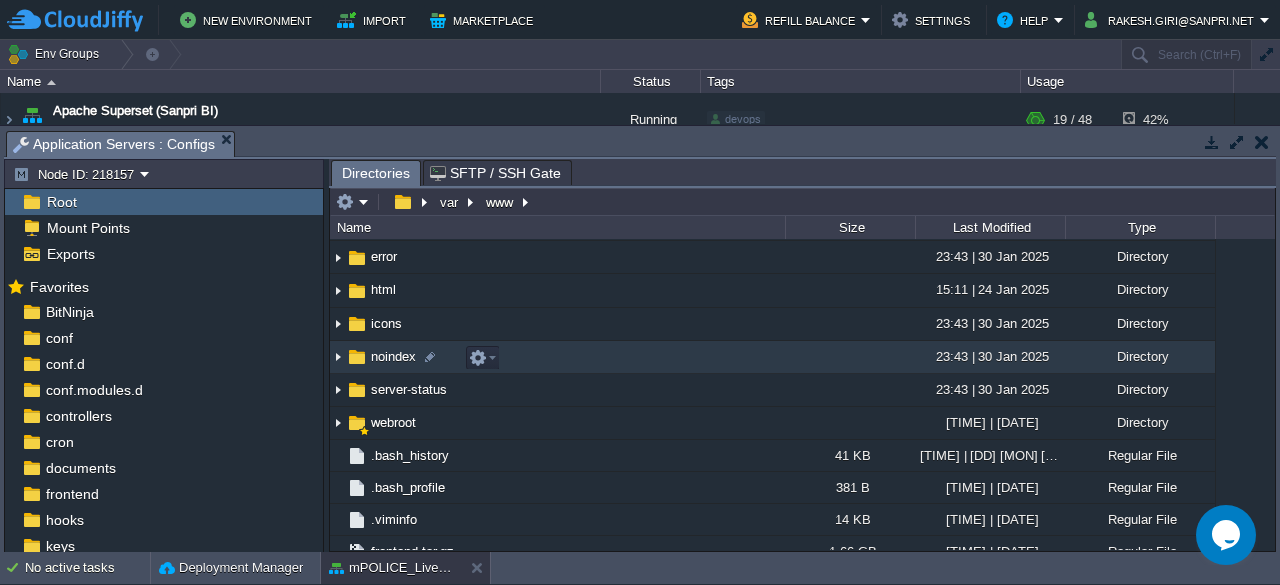 scroll, scrollTop: 229, scrollLeft: 0, axis: vertical 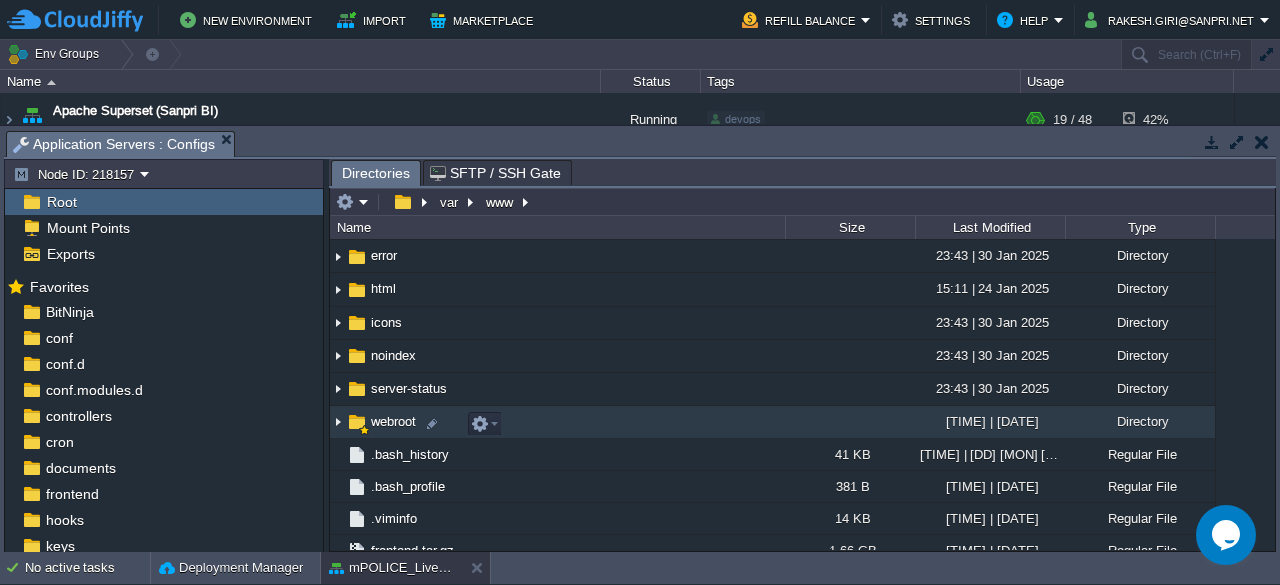 click on "webroot" at bounding box center (393, 421) 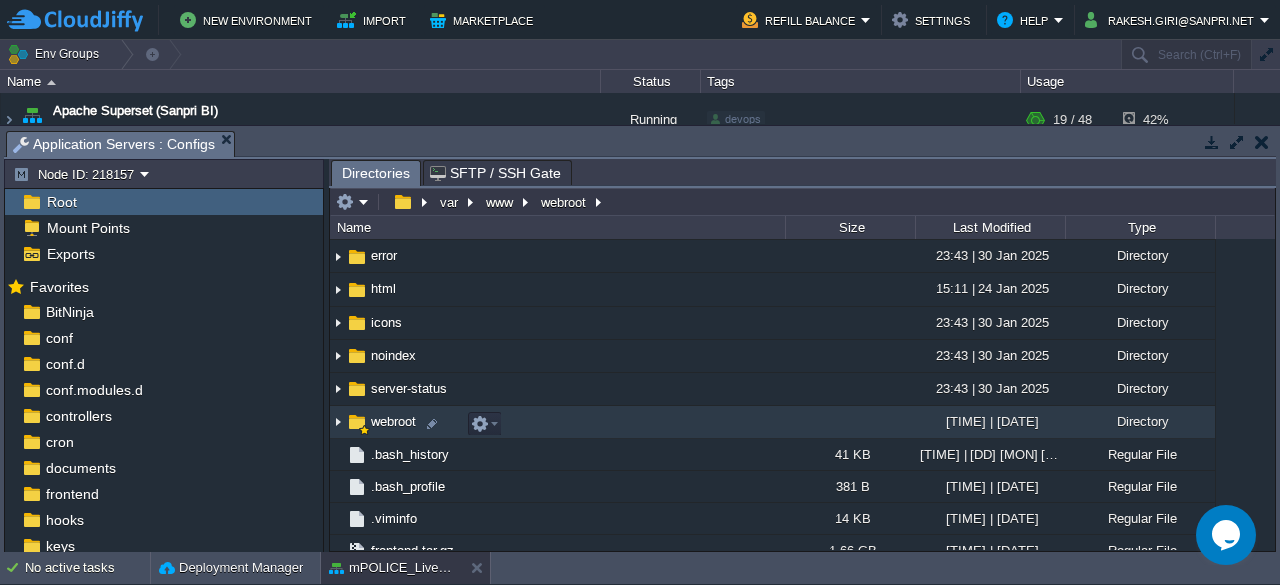 click on "webroot" at bounding box center (393, 421) 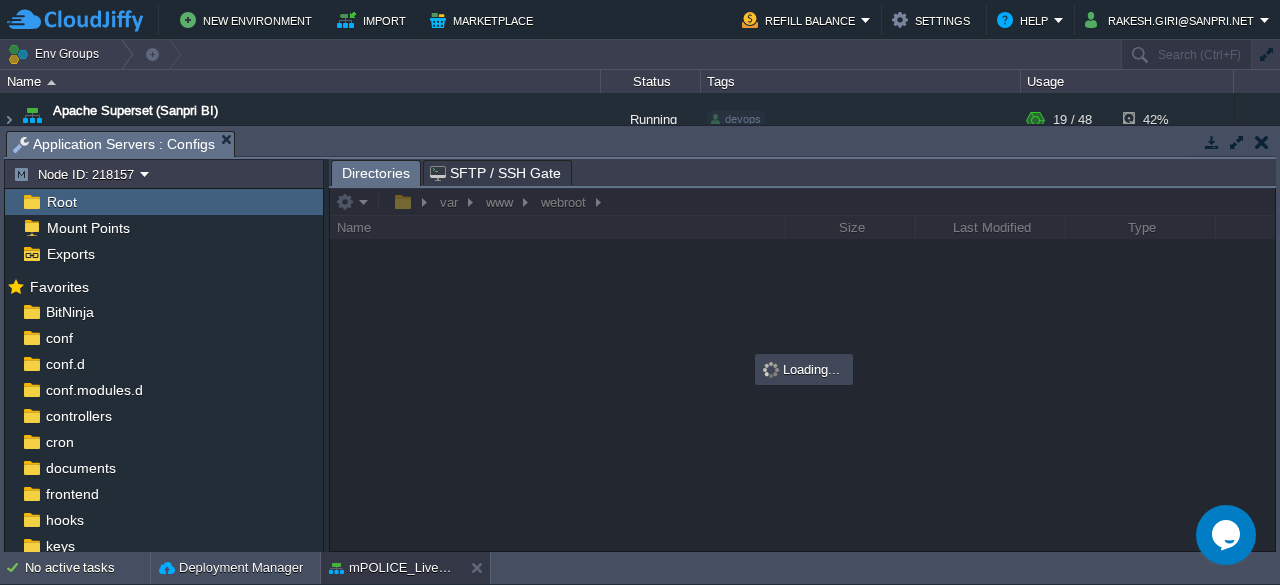 scroll, scrollTop: 237, scrollLeft: 0, axis: vertical 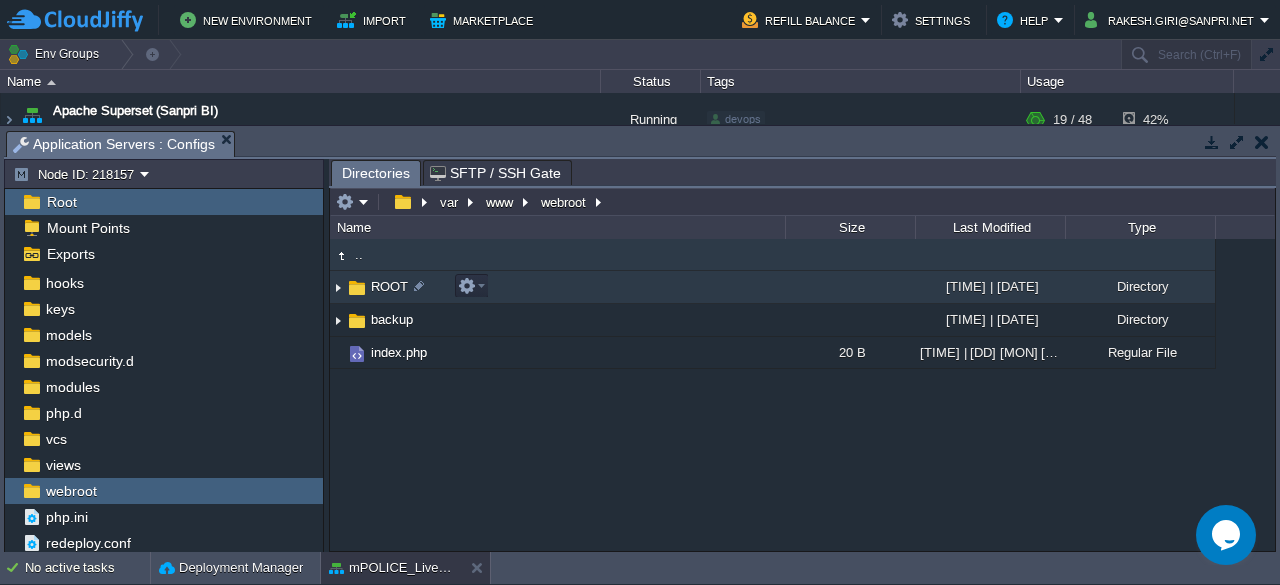click on "ROOT" at bounding box center (389, 286) 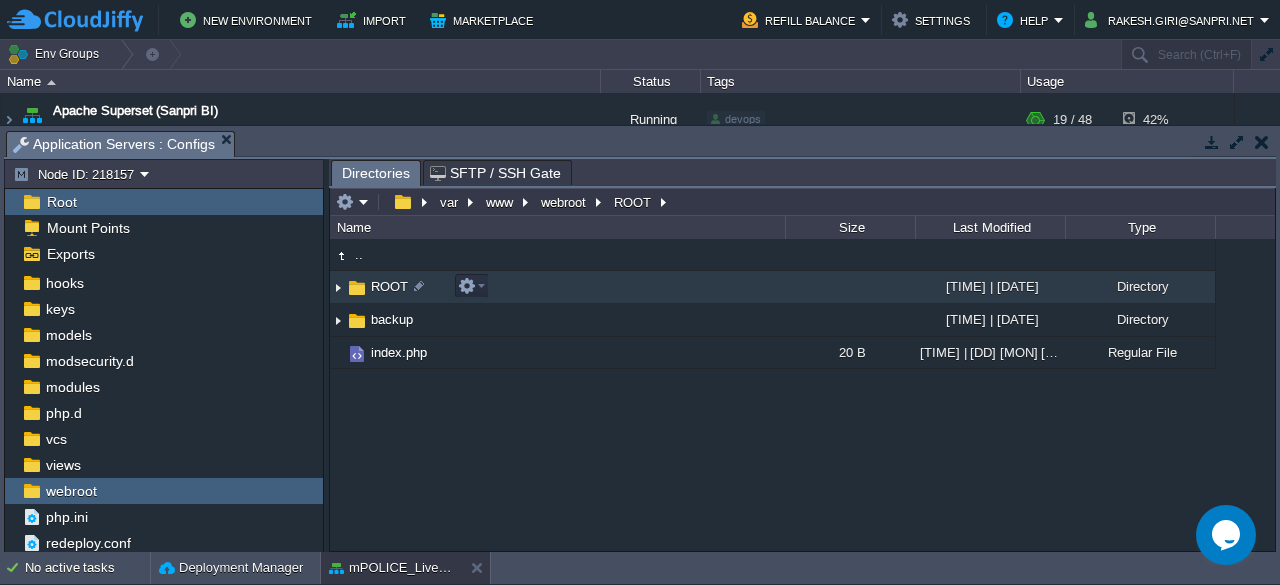 click on "ROOT" at bounding box center [389, 286] 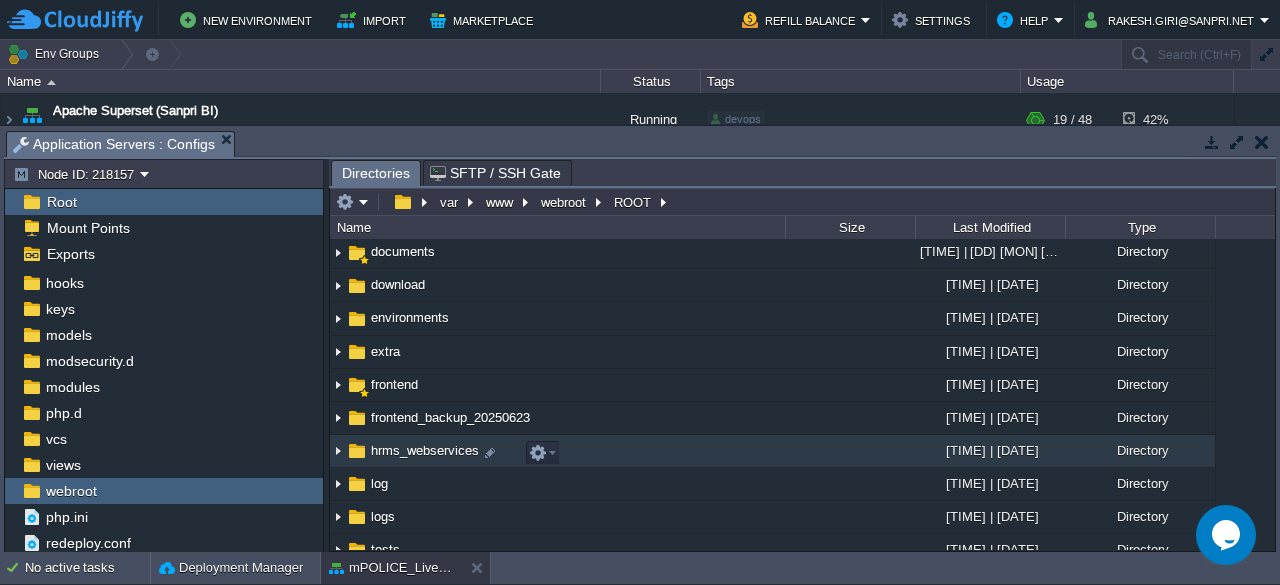 scroll, scrollTop: 201, scrollLeft: 0, axis: vertical 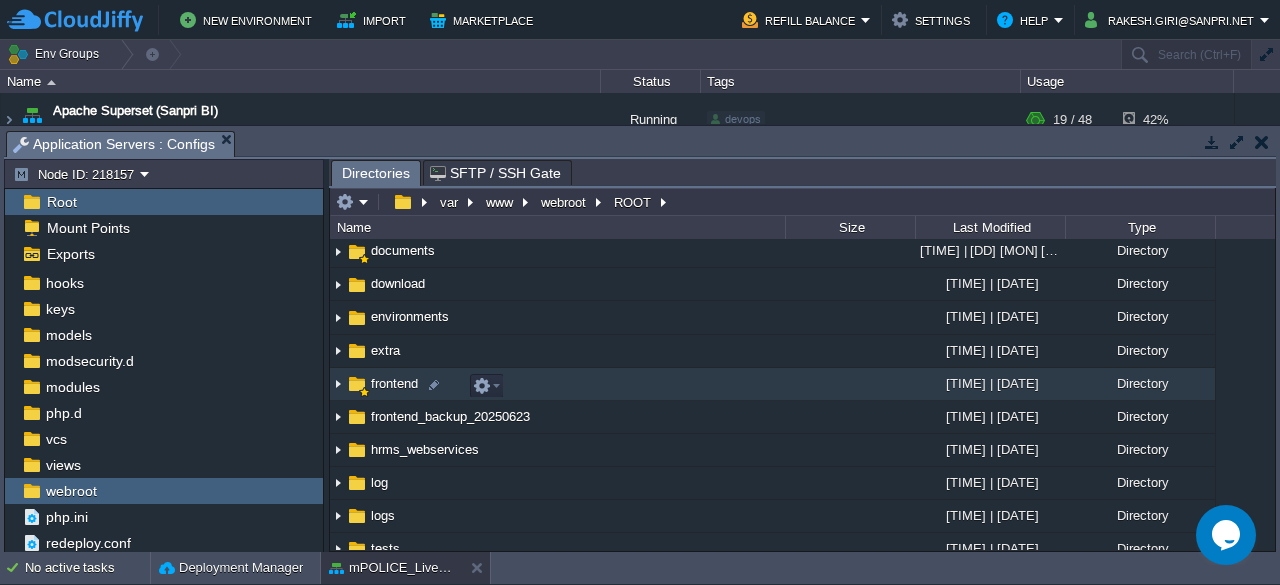 click on "frontend" at bounding box center [557, 384] 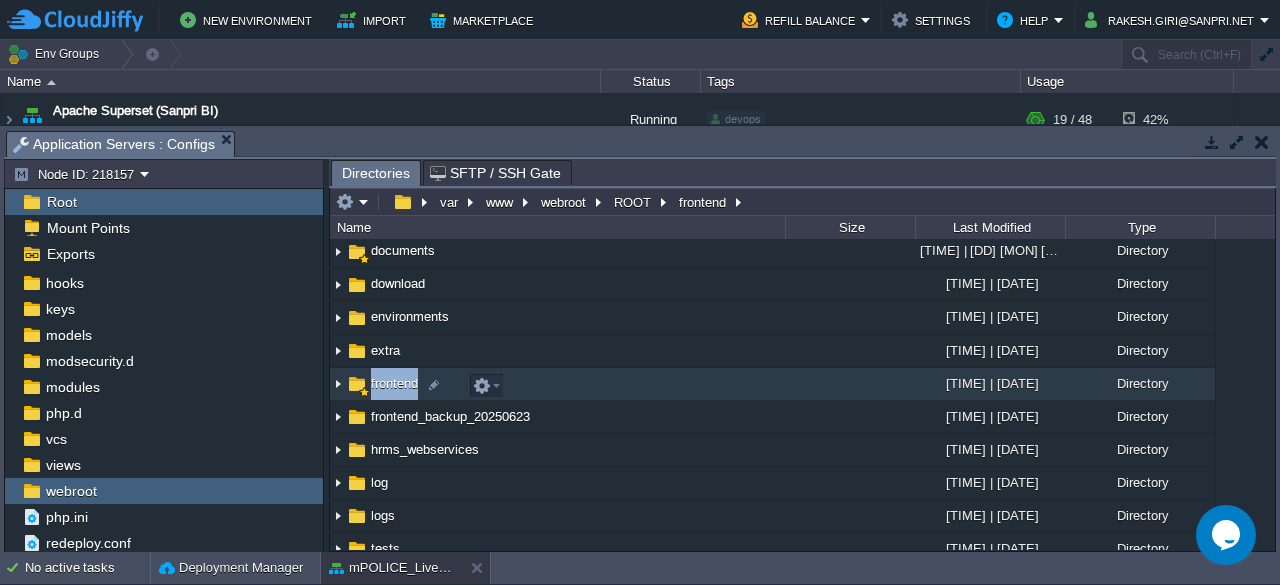 click on "frontend" at bounding box center [557, 384] 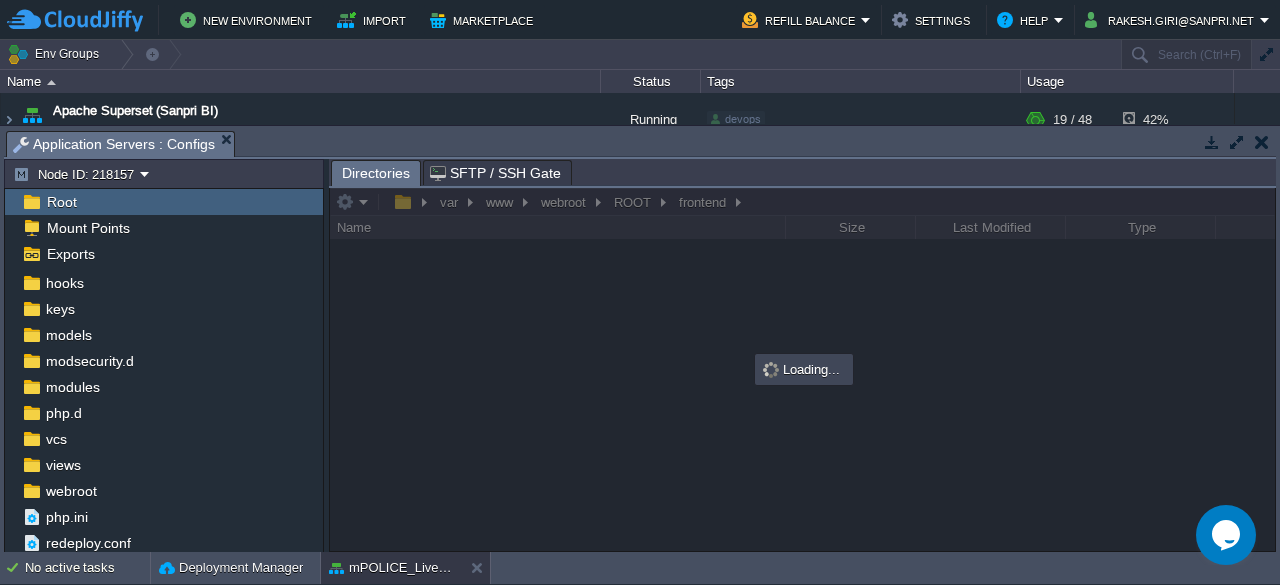 scroll, scrollTop: 79, scrollLeft: 0, axis: vertical 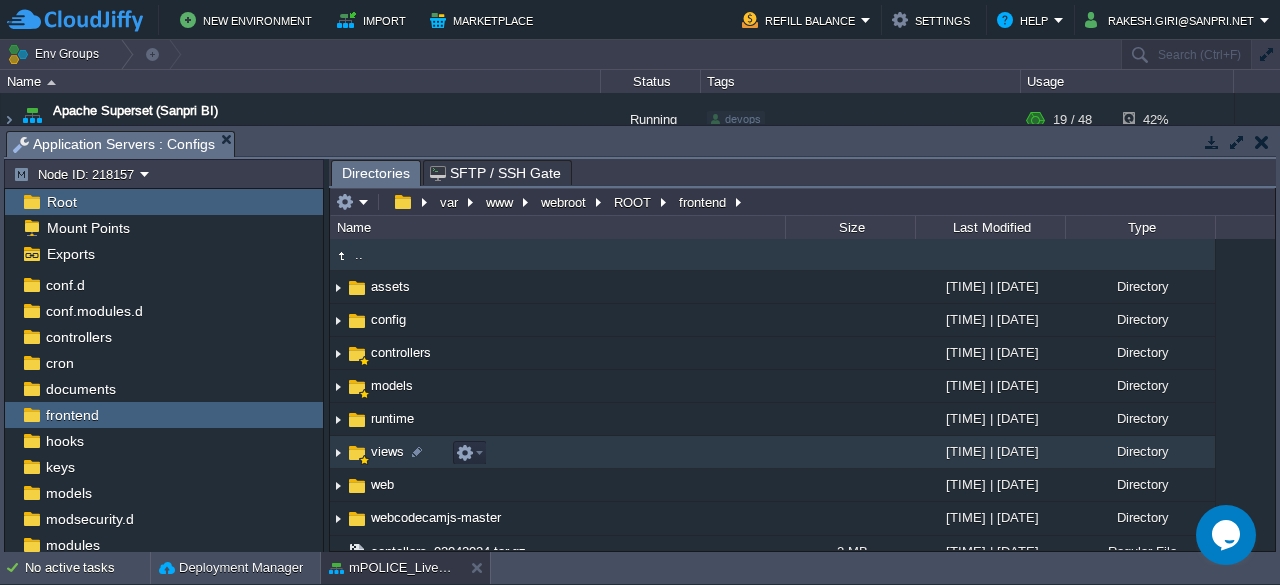 click on "views" at bounding box center [387, 451] 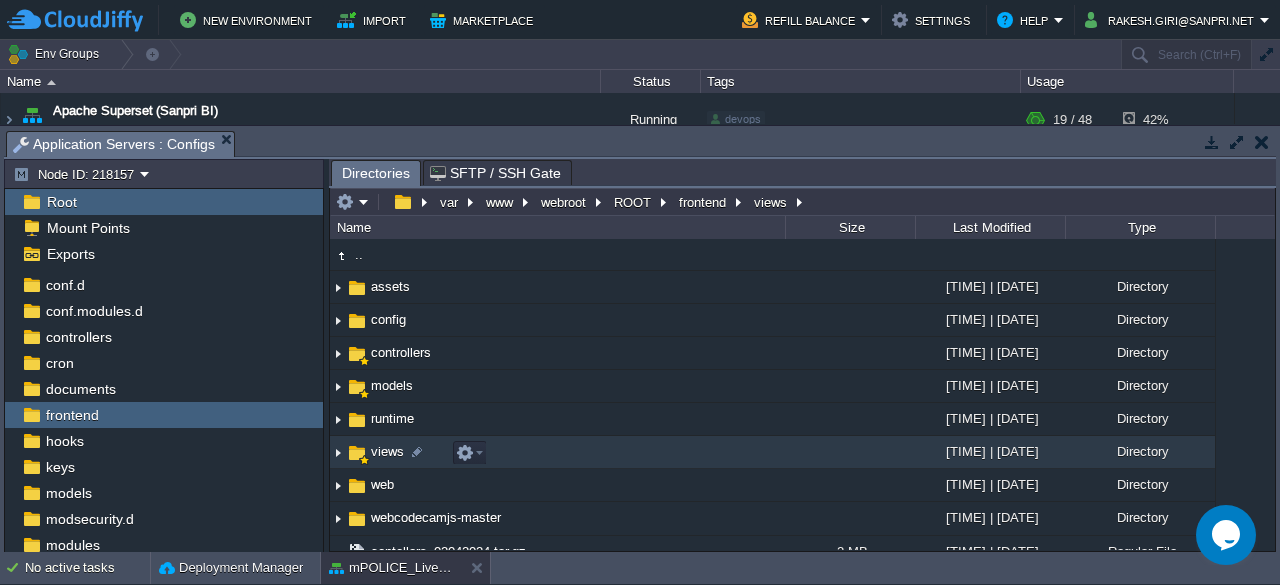 click on "views" at bounding box center (387, 451) 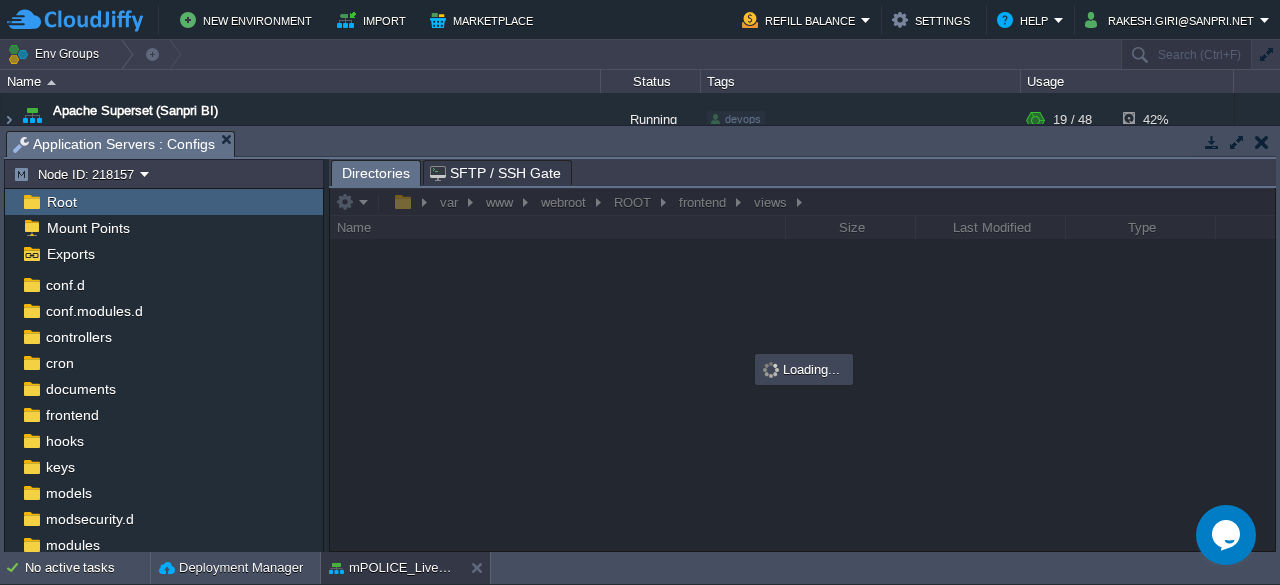 scroll, scrollTop: 237, scrollLeft: 0, axis: vertical 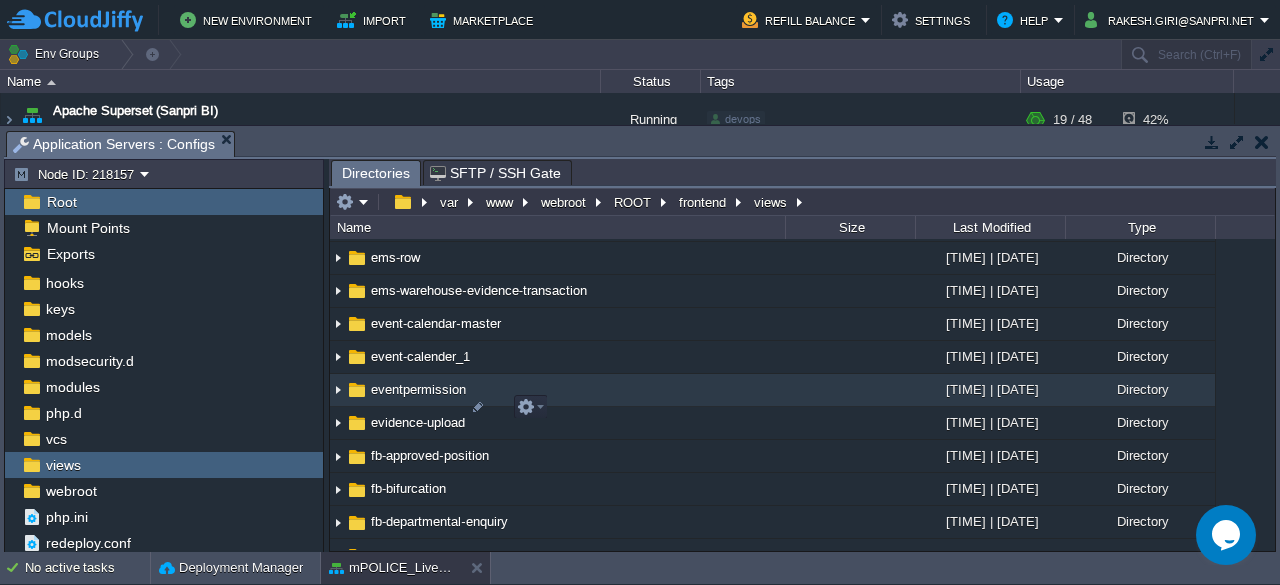 click on "eventpermission" at bounding box center (418, 389) 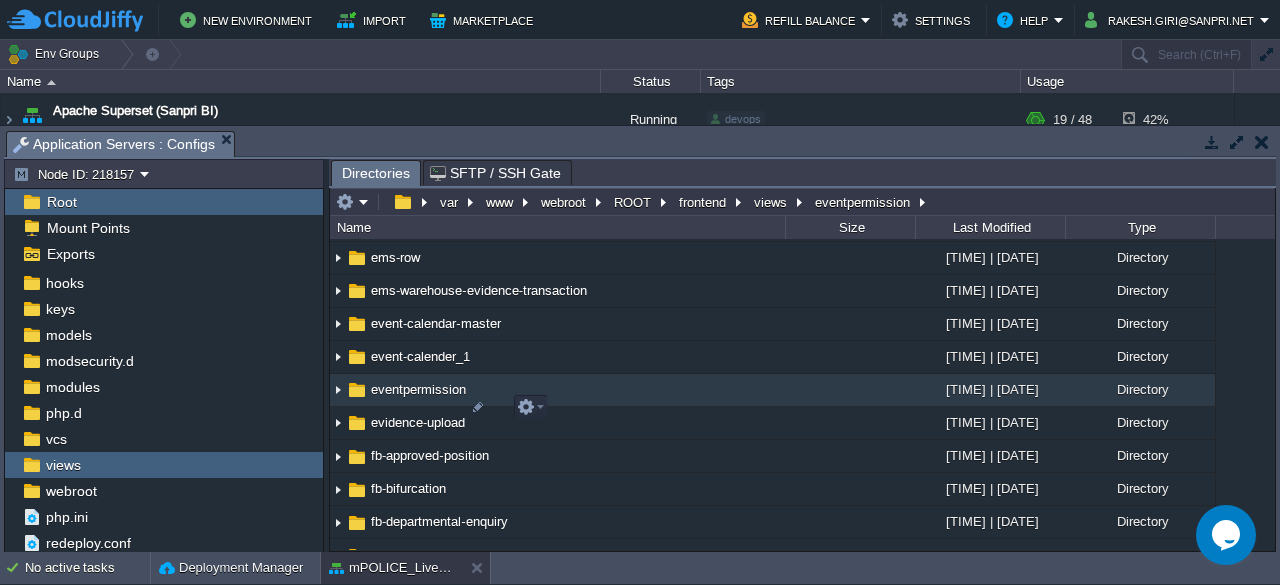 click on "eventpermission" at bounding box center (418, 389) 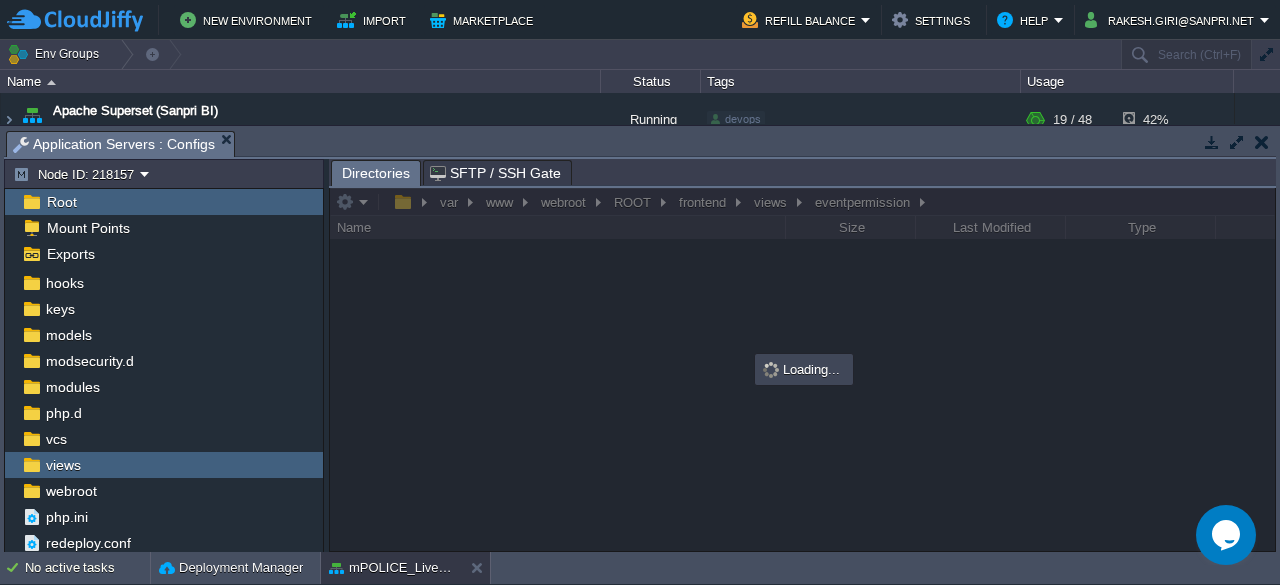 scroll, scrollTop: 0, scrollLeft: 0, axis: both 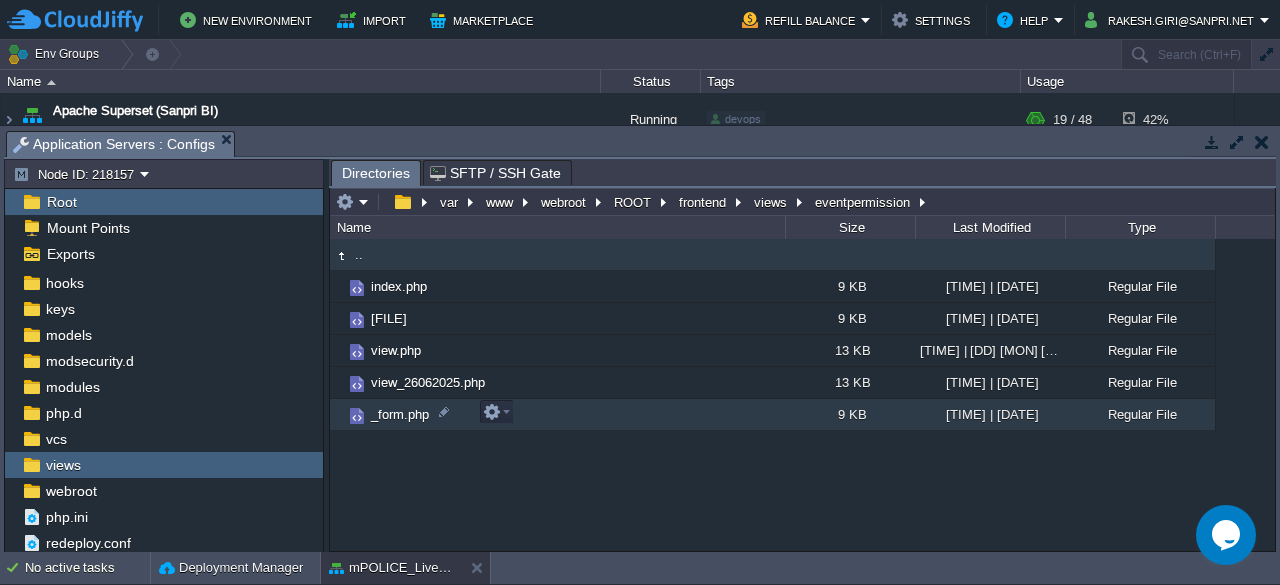 click on "_form.php" at bounding box center (400, 414) 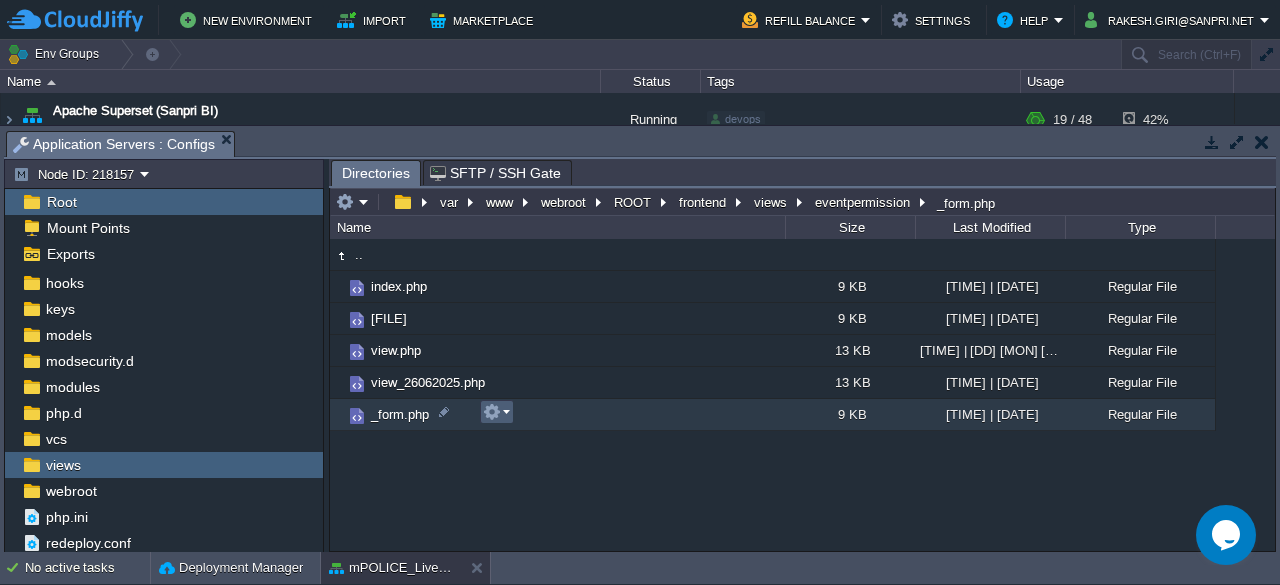 click at bounding box center (496, 412) 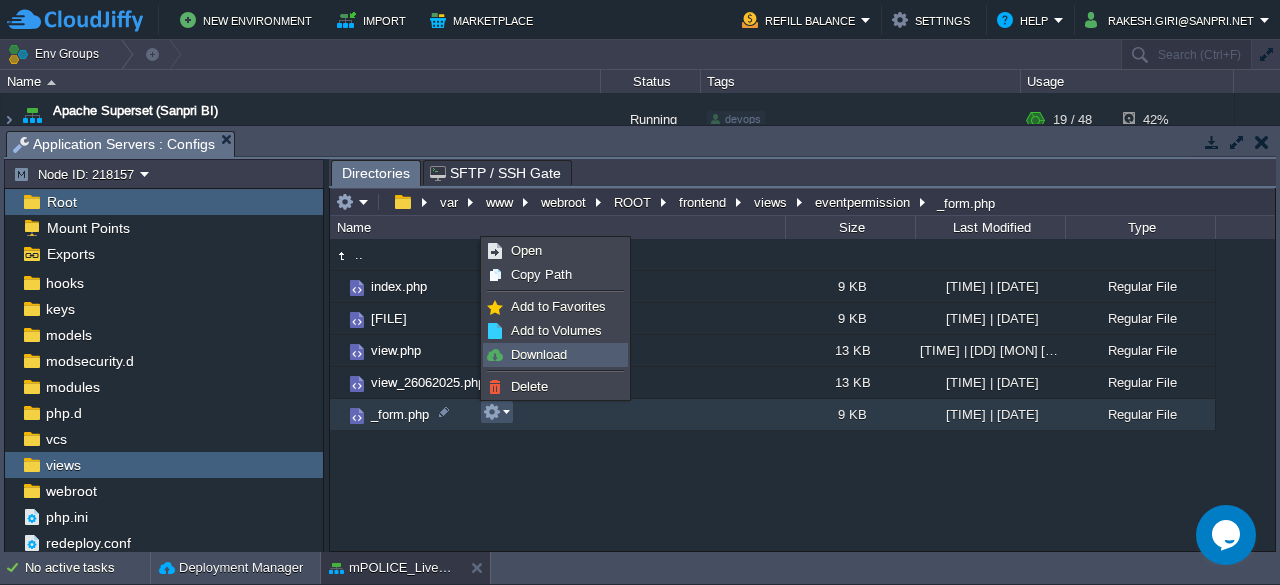 click on "Download" at bounding box center (539, 354) 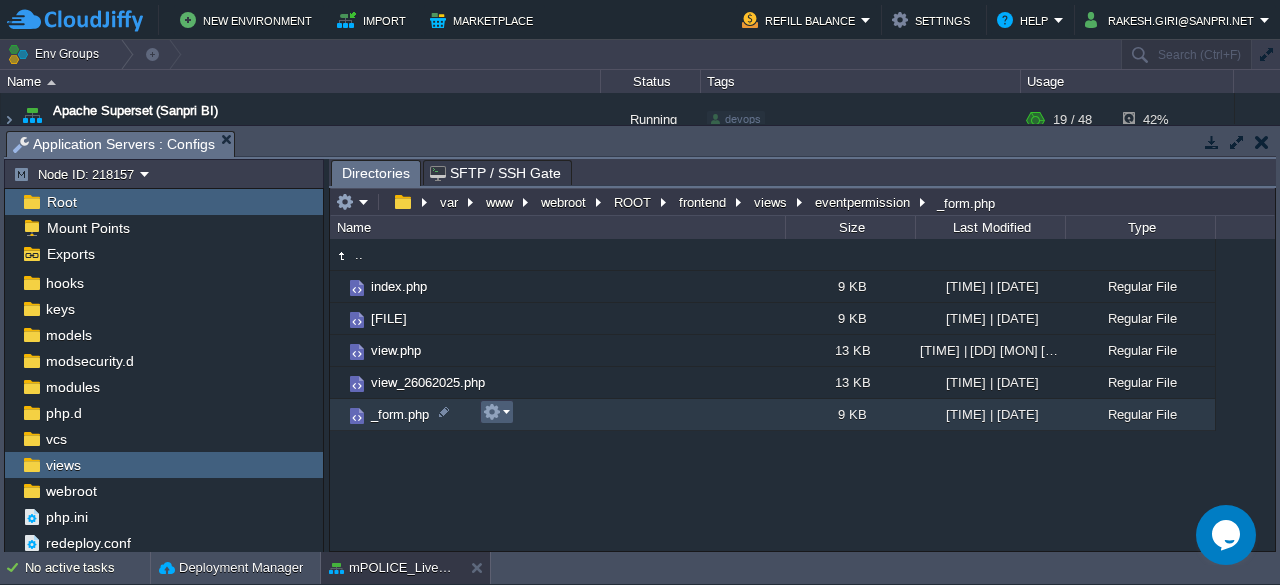 click at bounding box center (496, 412) 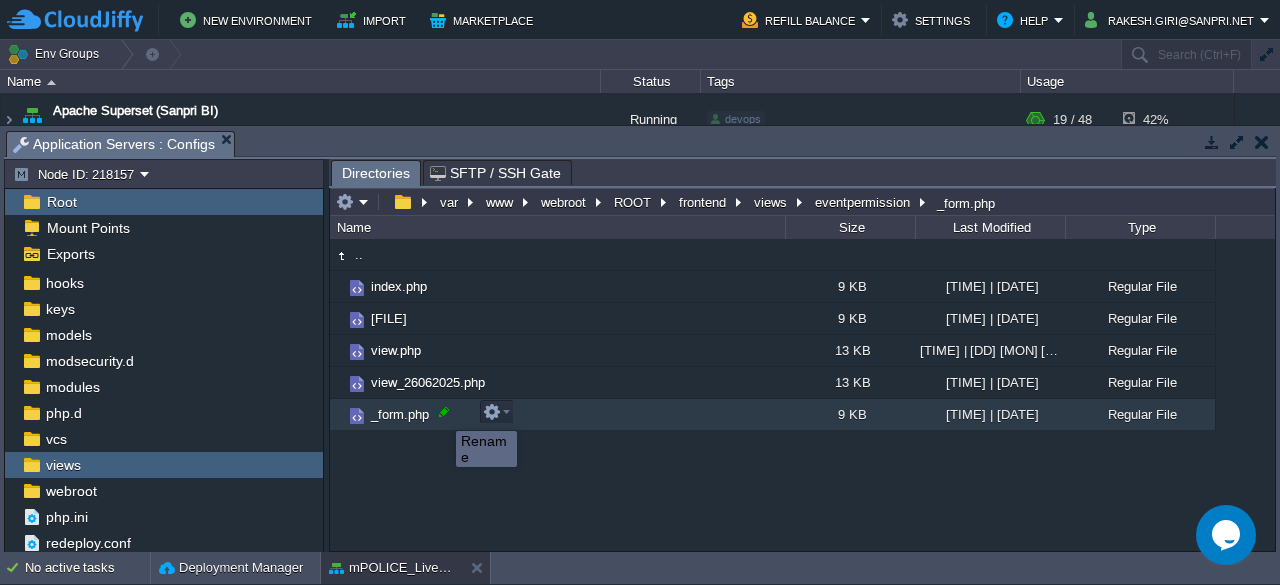 click at bounding box center [444, 412] 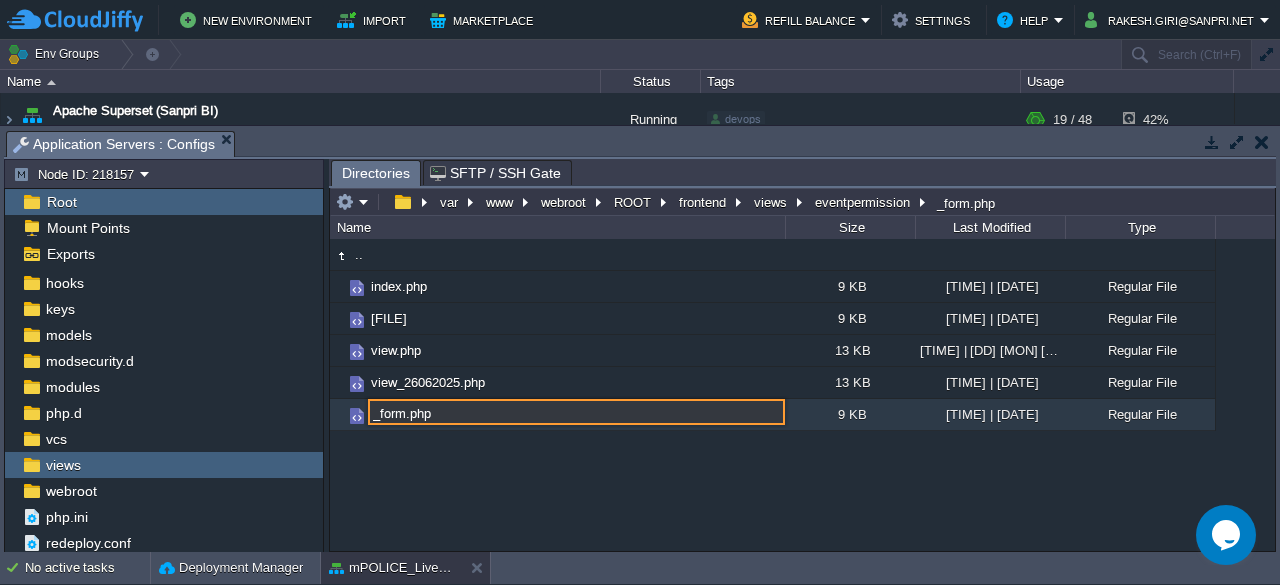 click on "_form.php" at bounding box center (576, 412) 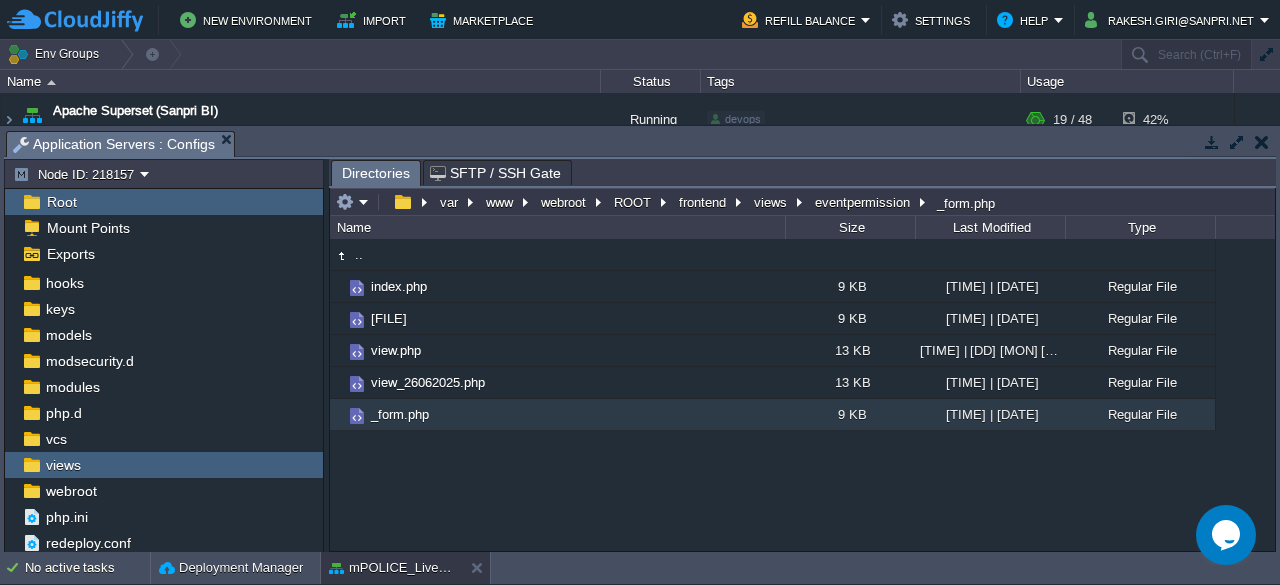 click on ".. index.php 9 KB [TIME]   |   [DATE] Regular File index_[DATE].php 9 KB [TIME]   |   [DATE] Regular File view.php 13 KB [TIME]   |   [DATE] Regular File view_[DATE].php 13 KB [TIME]   |   [DATE] Regular File _form.php 9 KB [TIME]   |   [DATE]   _form.php" at bounding box center [802, 394] 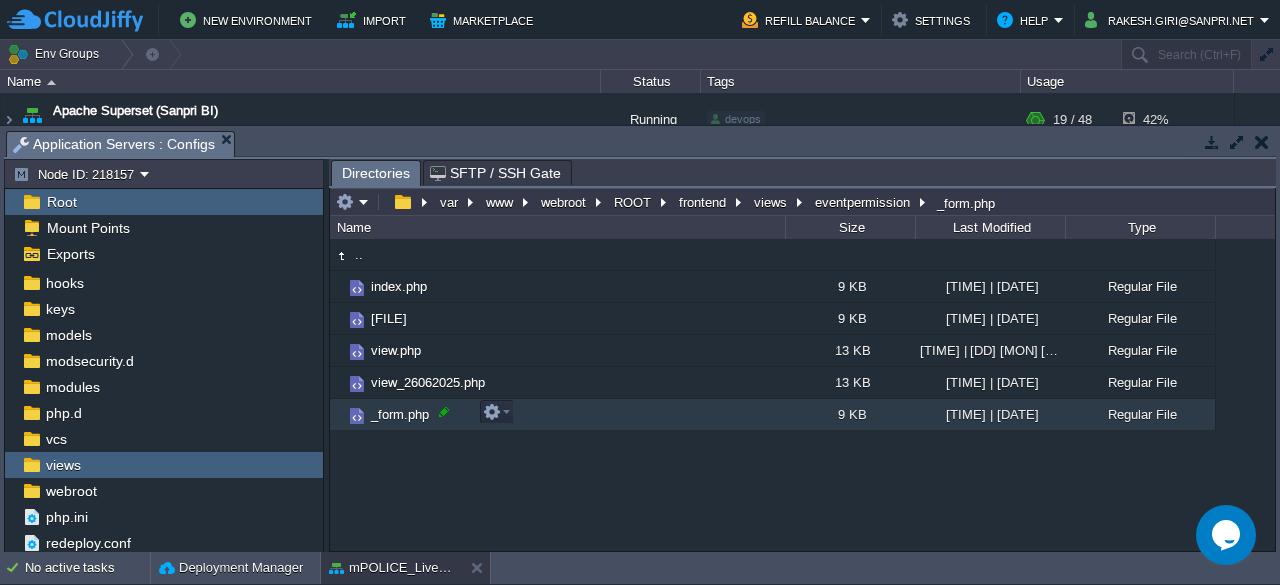 click at bounding box center [444, 412] 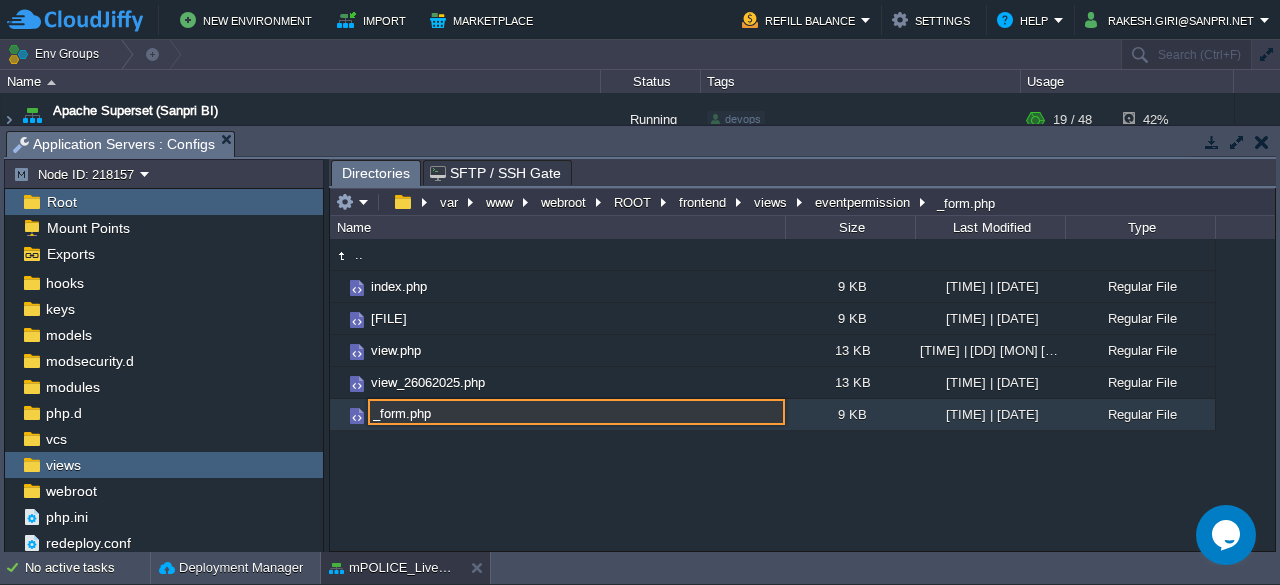 click on "_form.php" at bounding box center [576, 412] 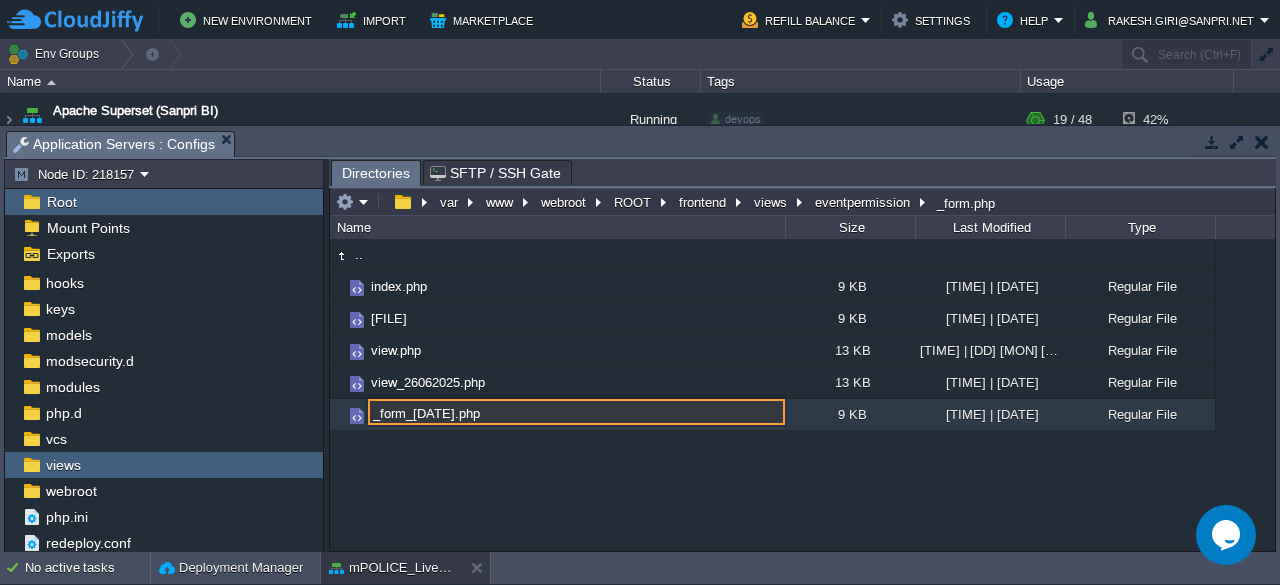 type on "_form_[DATE].php" 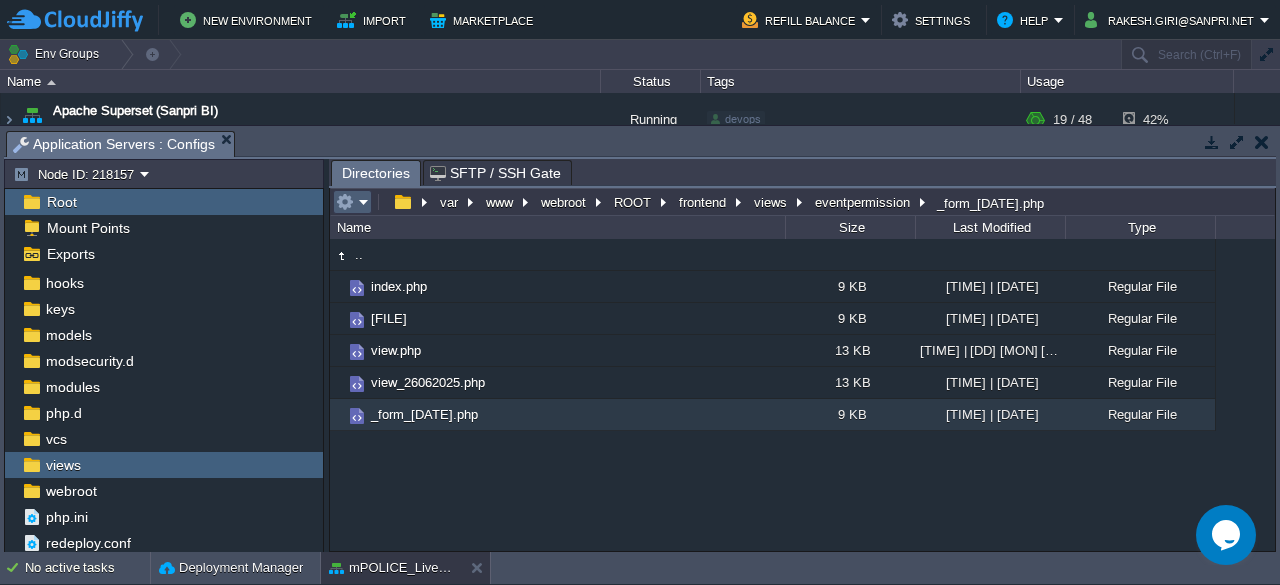 click at bounding box center [352, 202] 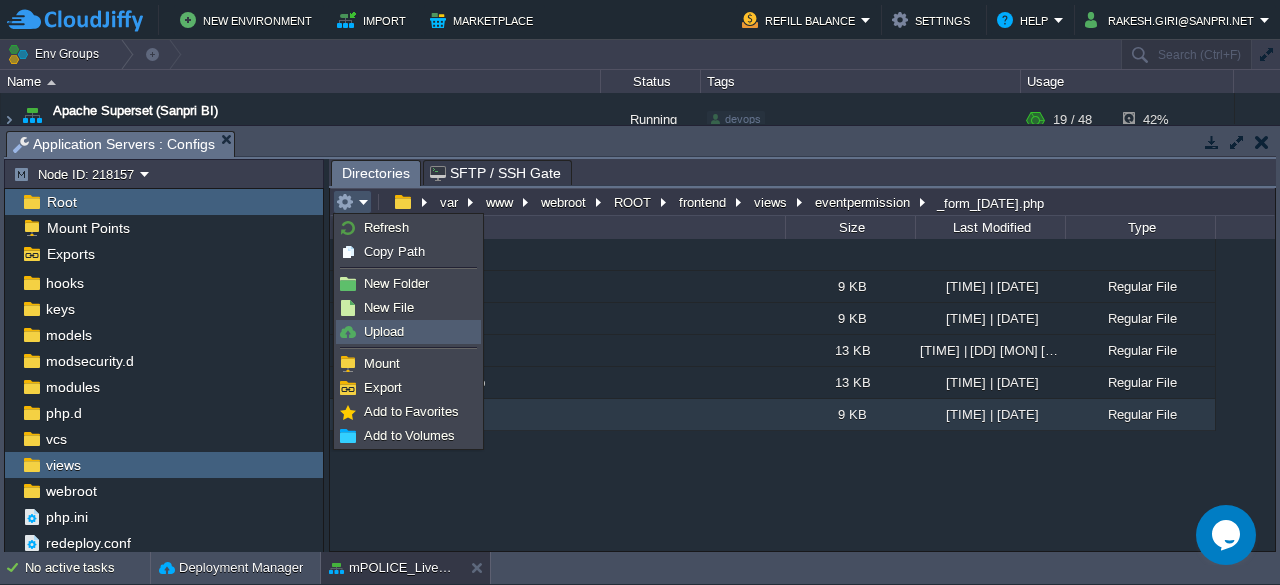 click on "Upload" at bounding box center [384, 331] 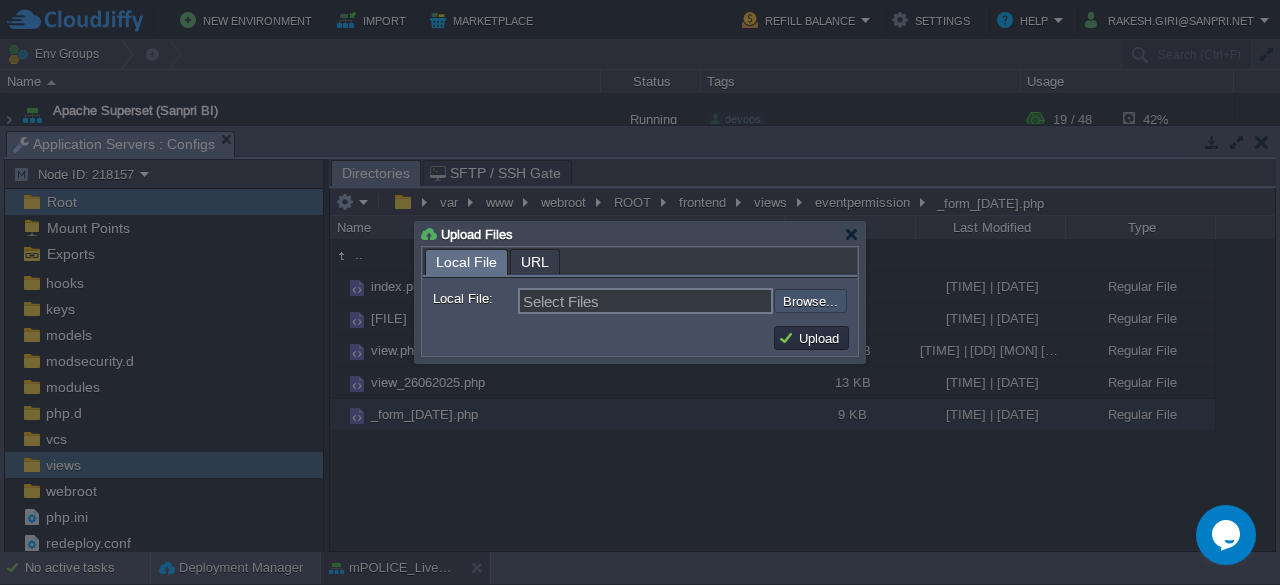 click at bounding box center (720, 300) 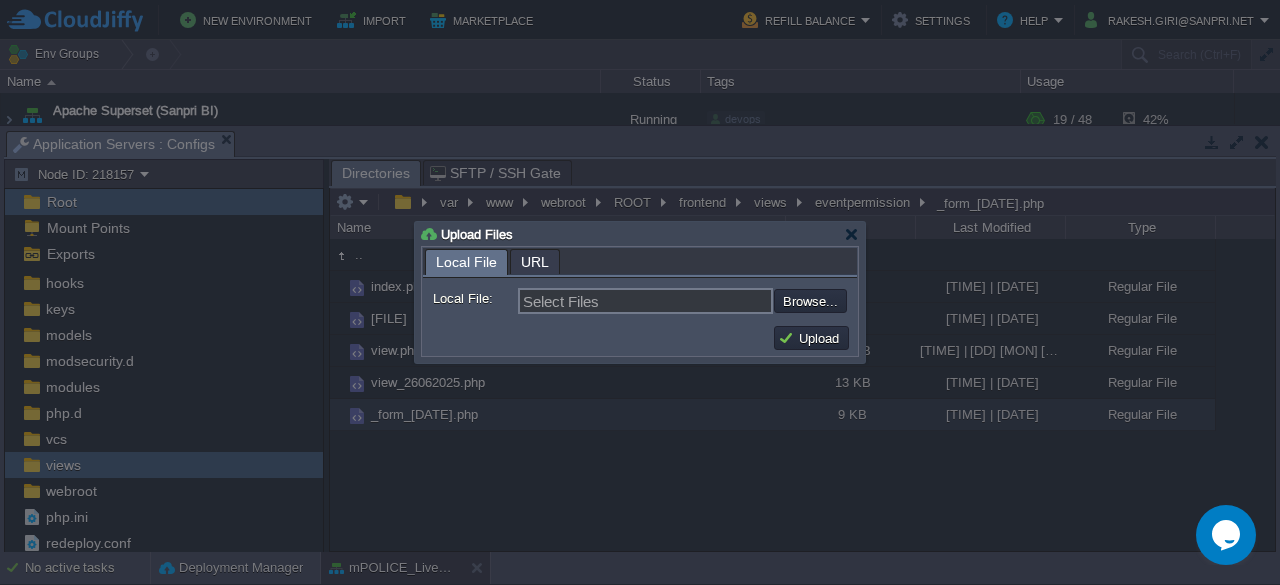 type on "C:\fakepath\_form.php" 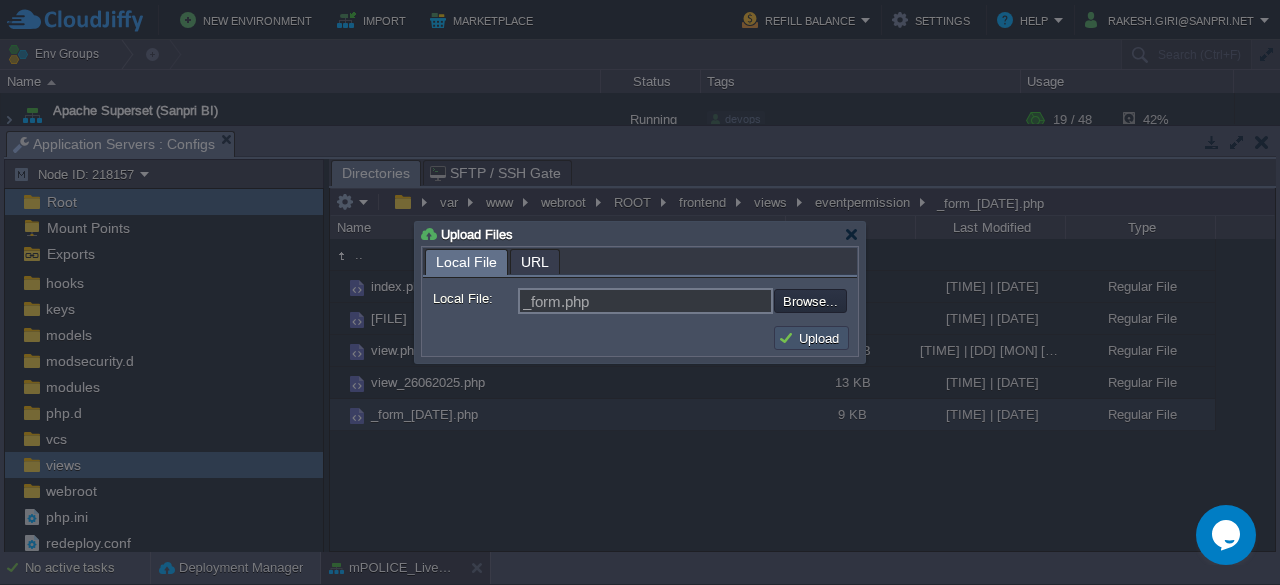 click on "Upload" at bounding box center [811, 338] 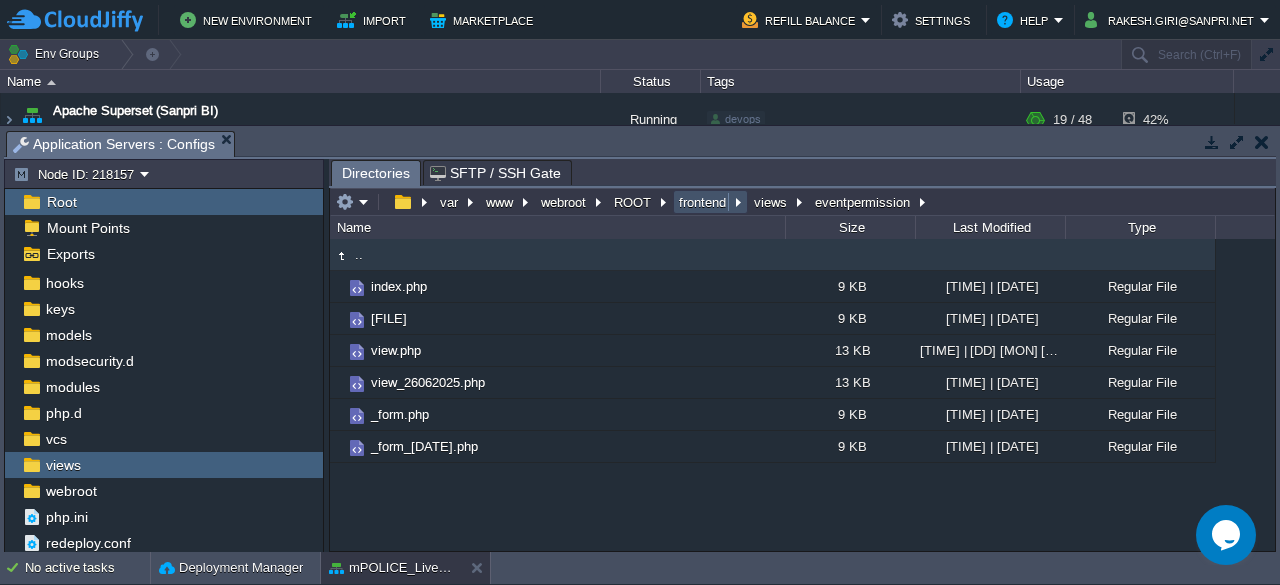 click on "frontend" at bounding box center [703, 202] 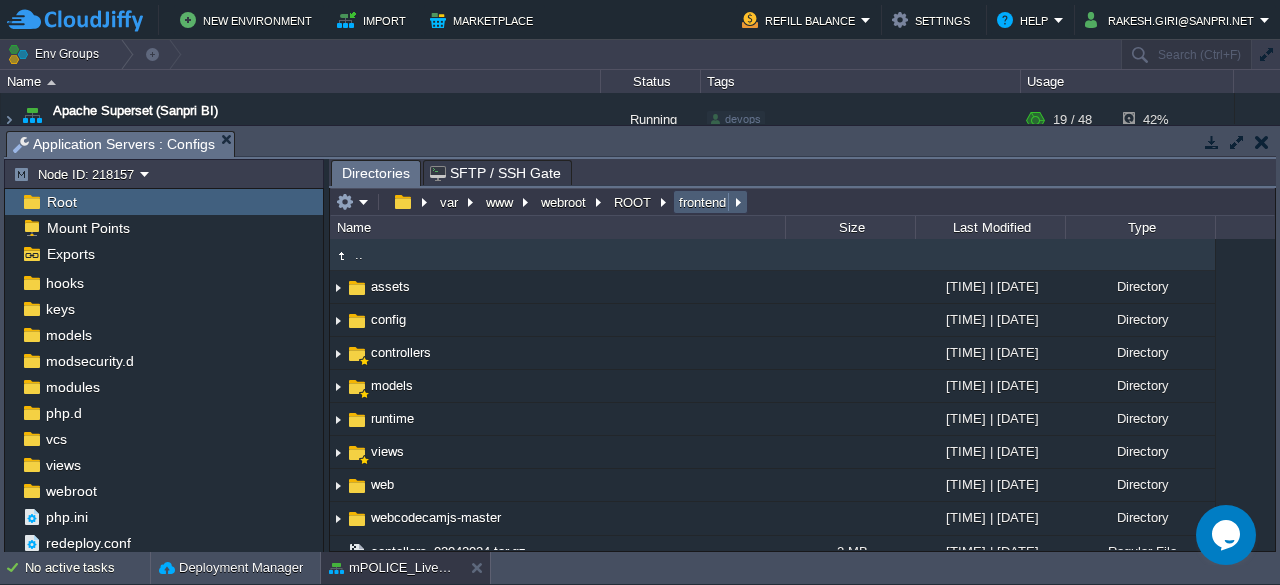 scroll, scrollTop: 79, scrollLeft: 0, axis: vertical 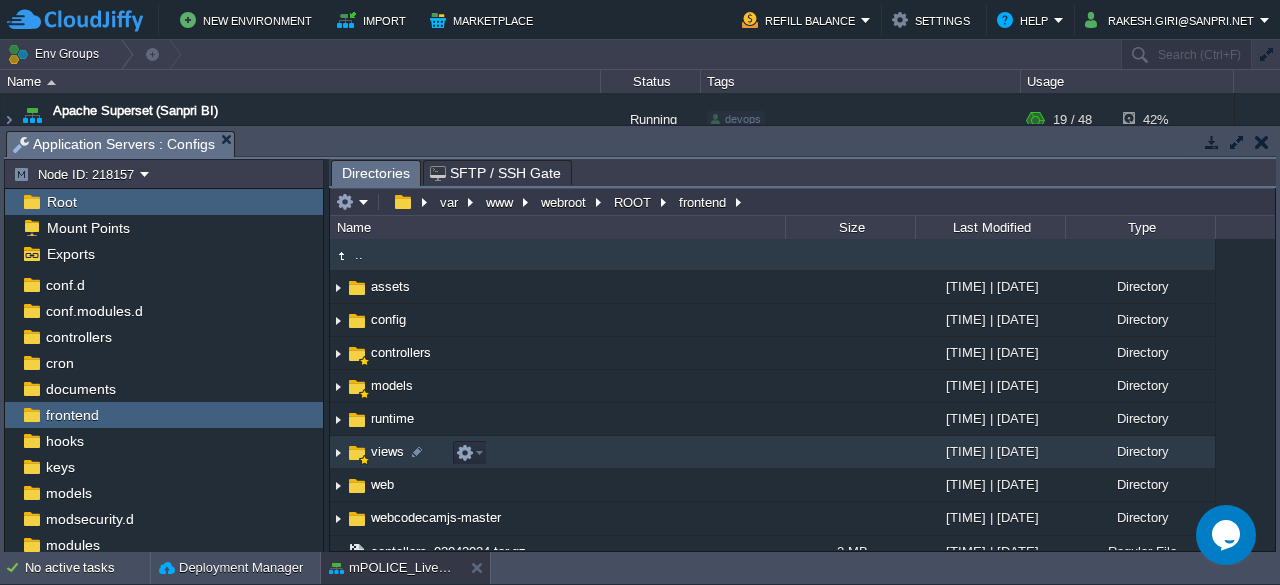 click on "views" at bounding box center [387, 451] 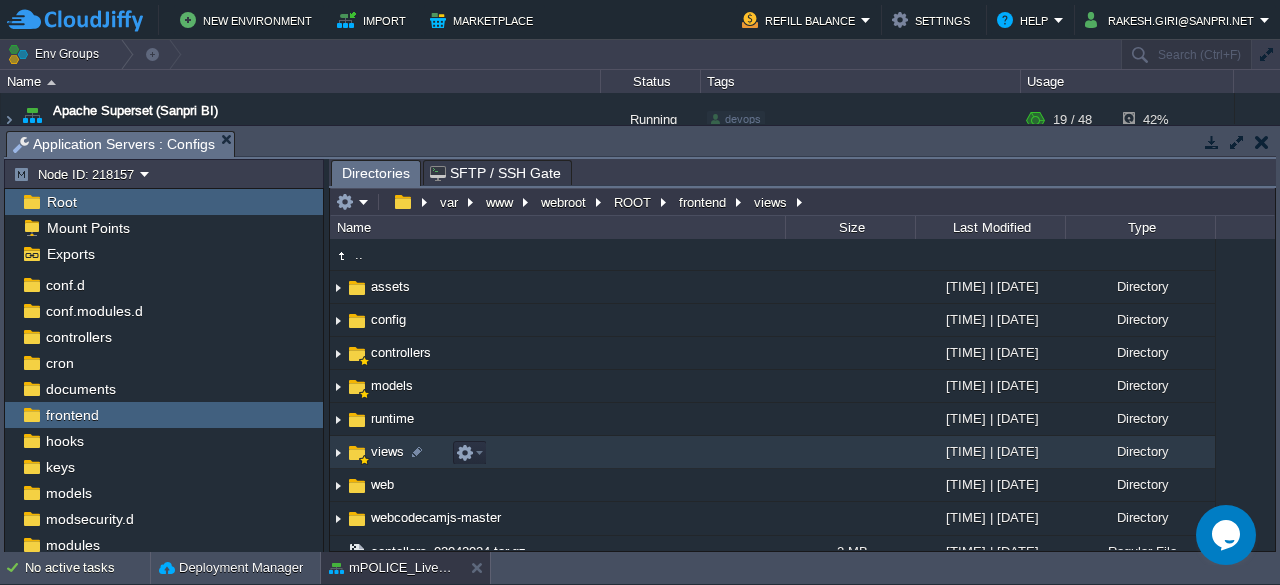 click on "views" at bounding box center [387, 451] 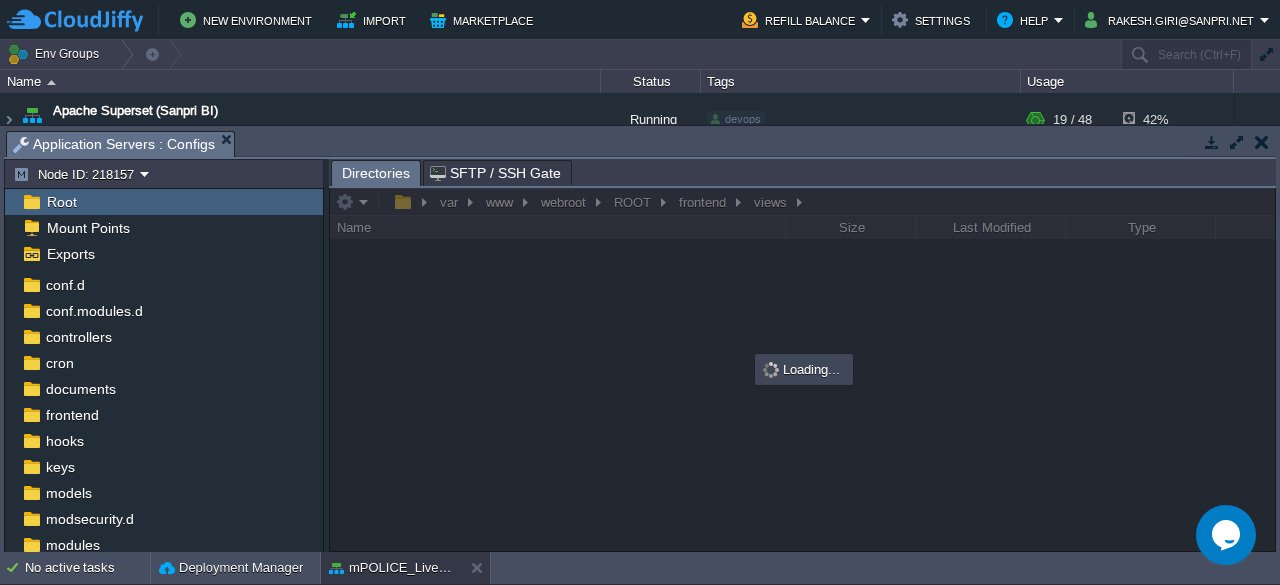 scroll, scrollTop: 237, scrollLeft: 0, axis: vertical 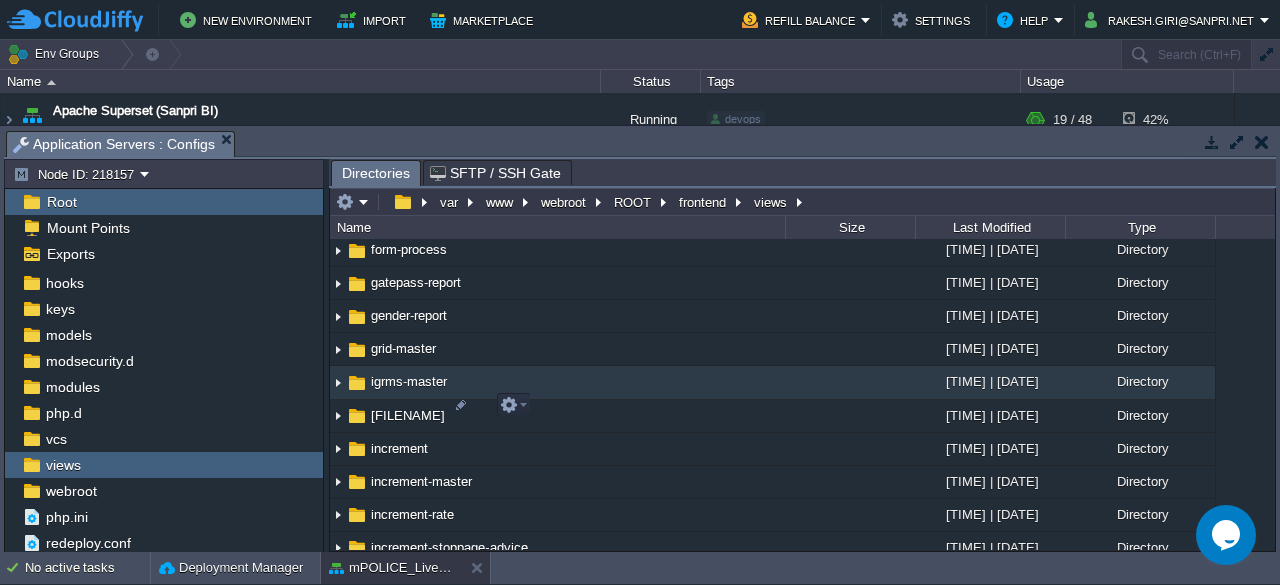 click on "igrms-master" at bounding box center [409, 381] 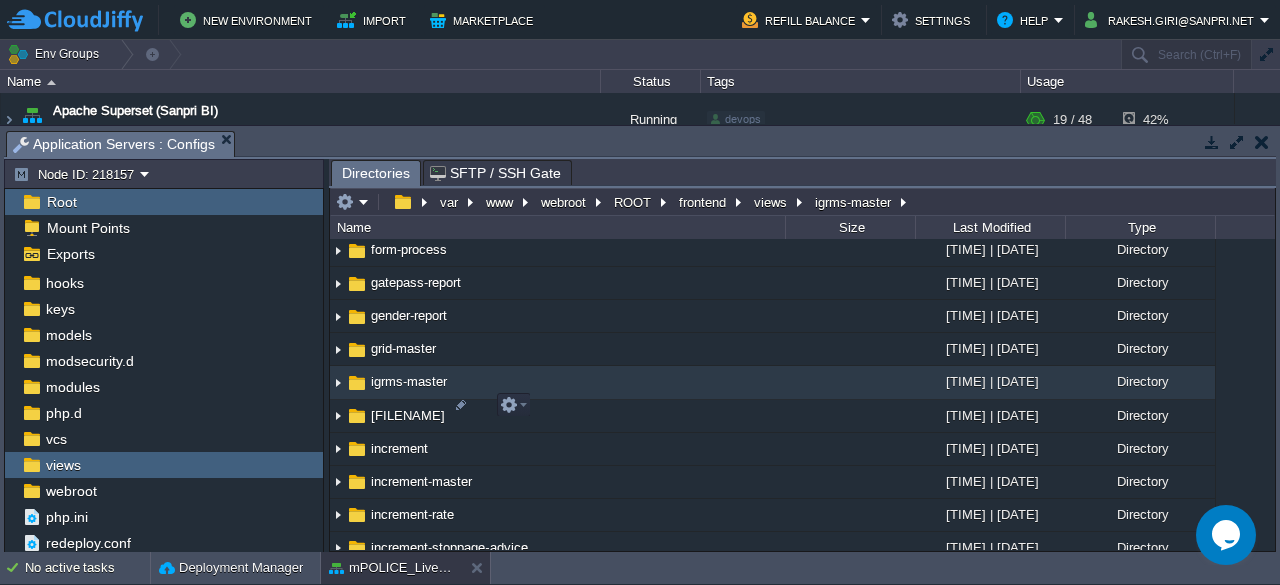 click on "igrms-master" at bounding box center (409, 381) 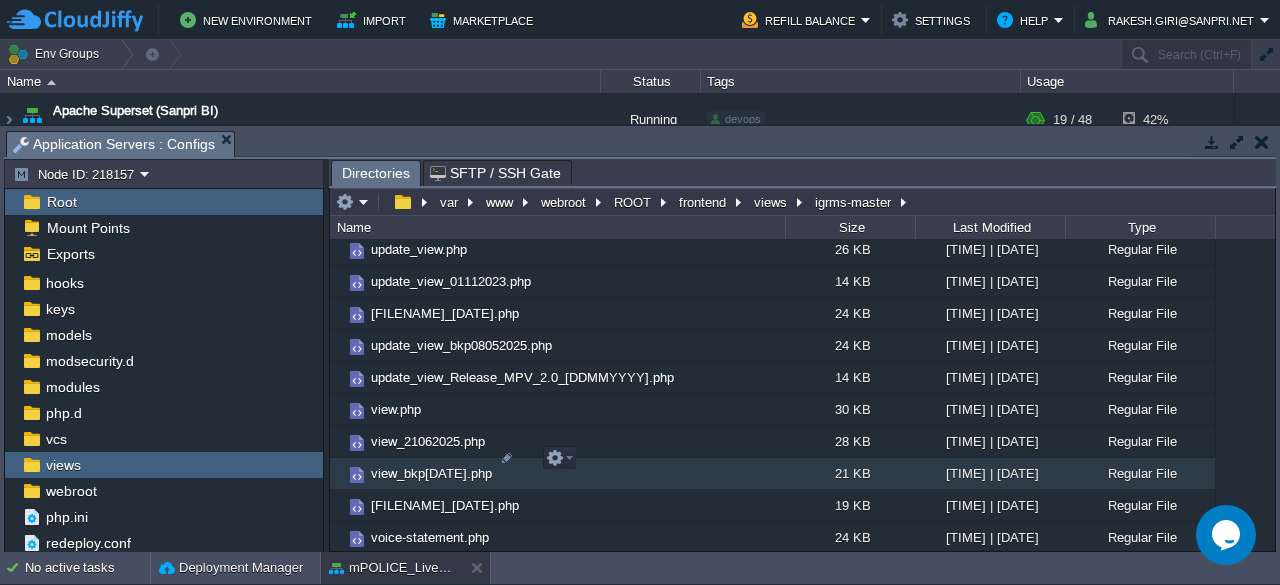 scroll, scrollTop: 1321, scrollLeft: 0, axis: vertical 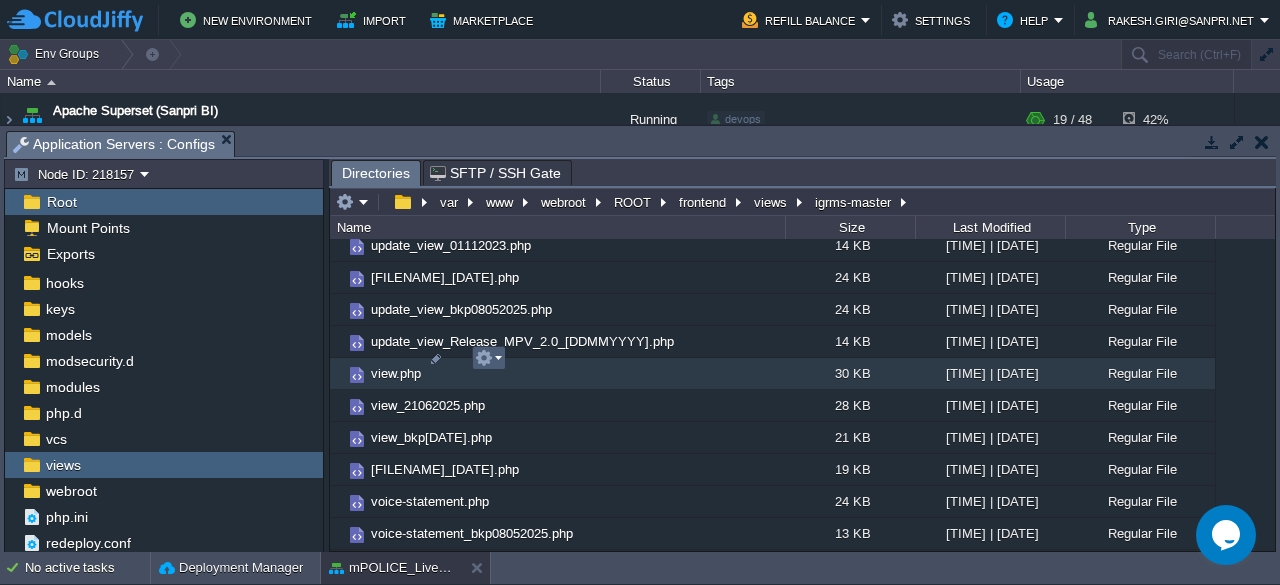 click at bounding box center [488, 358] 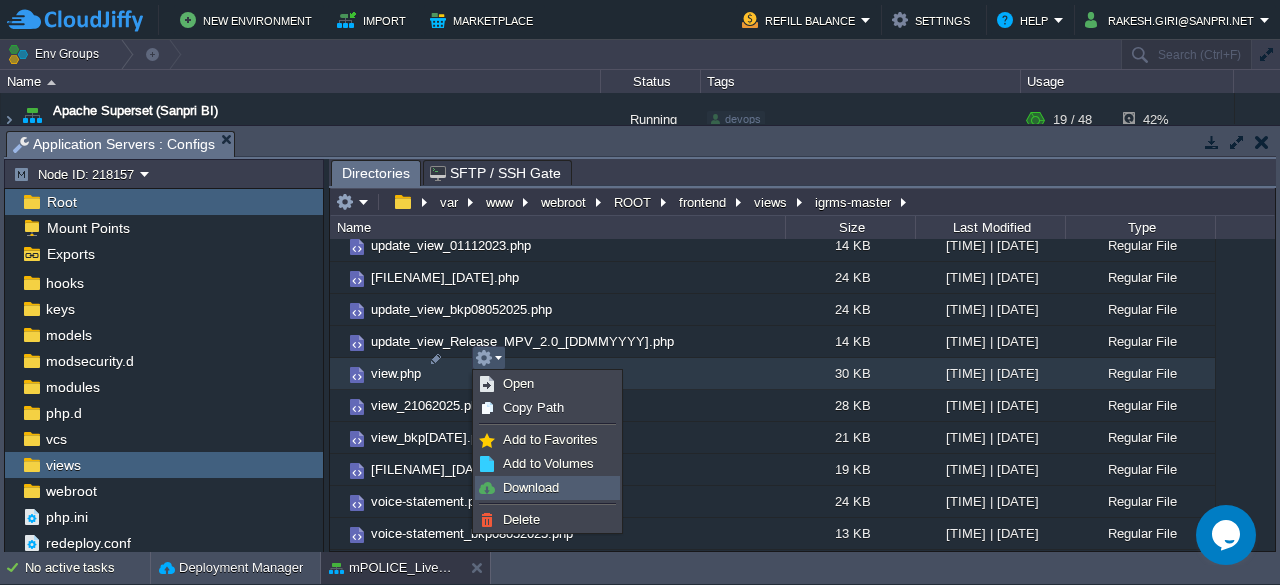 click on "Download" at bounding box center (531, 487) 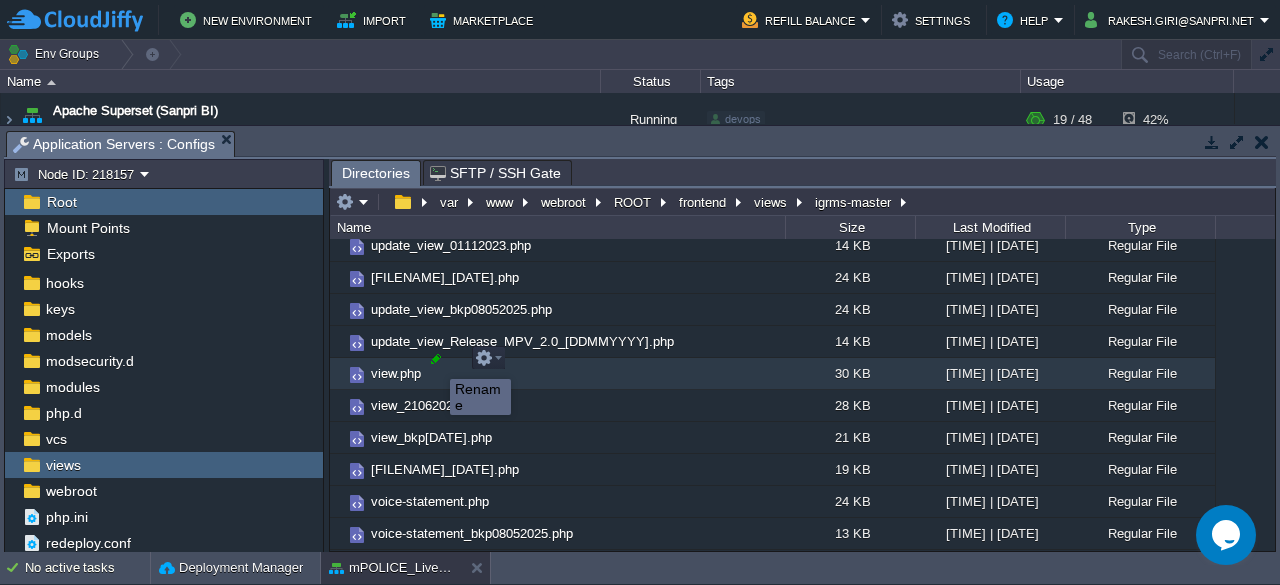 click at bounding box center [436, 359] 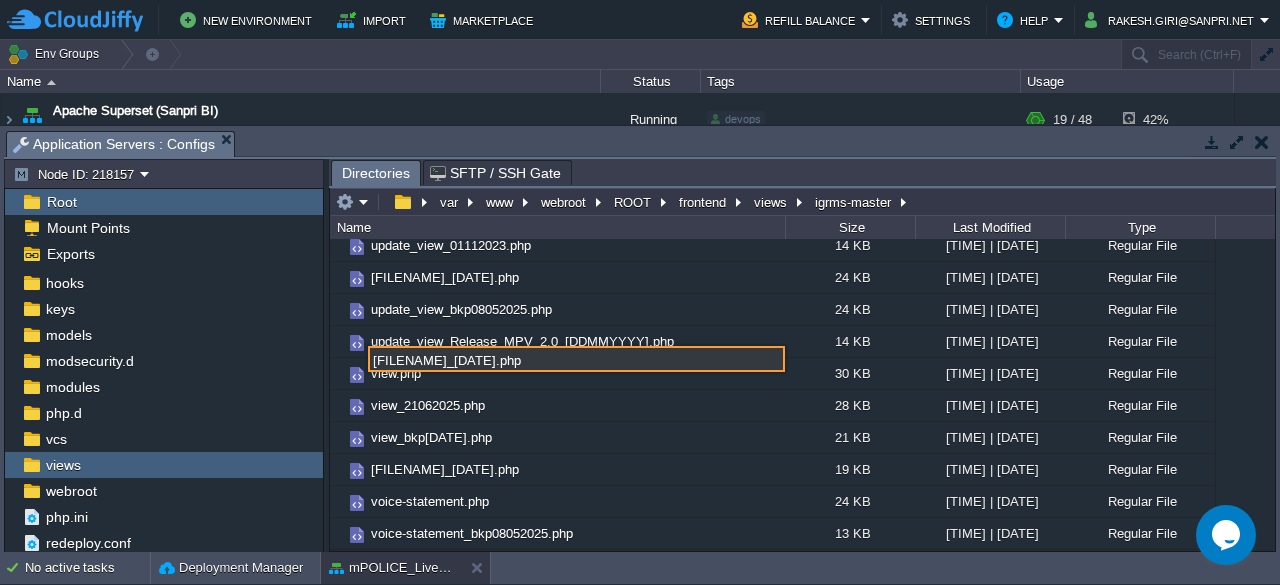 type on "[FILENAME]_[DATE].php" 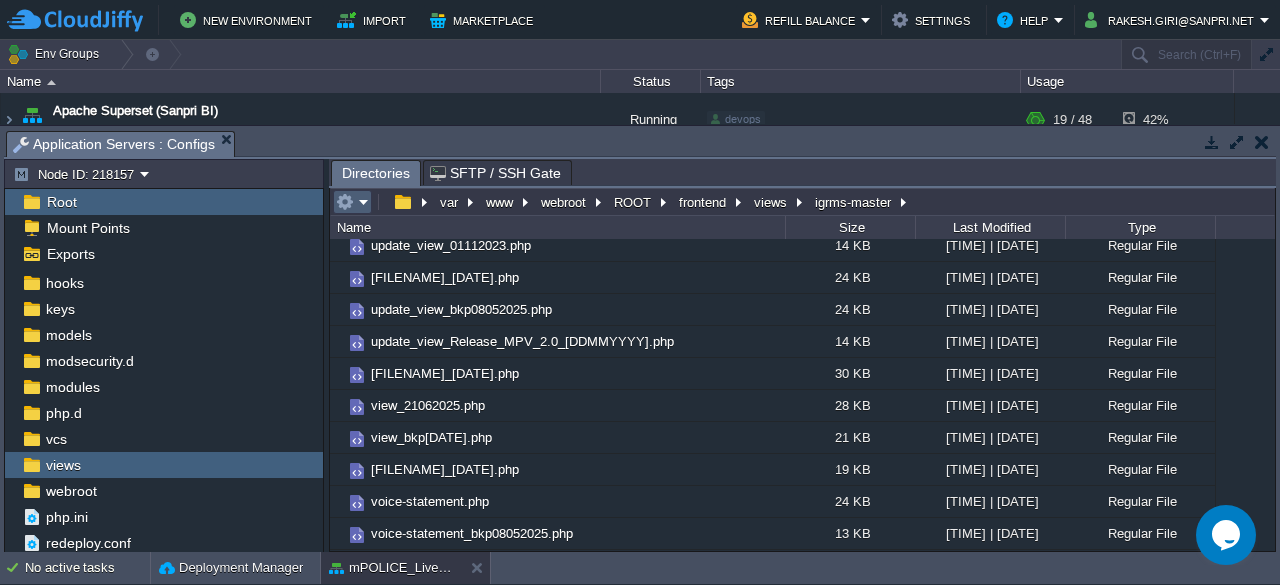 click at bounding box center (352, 202) 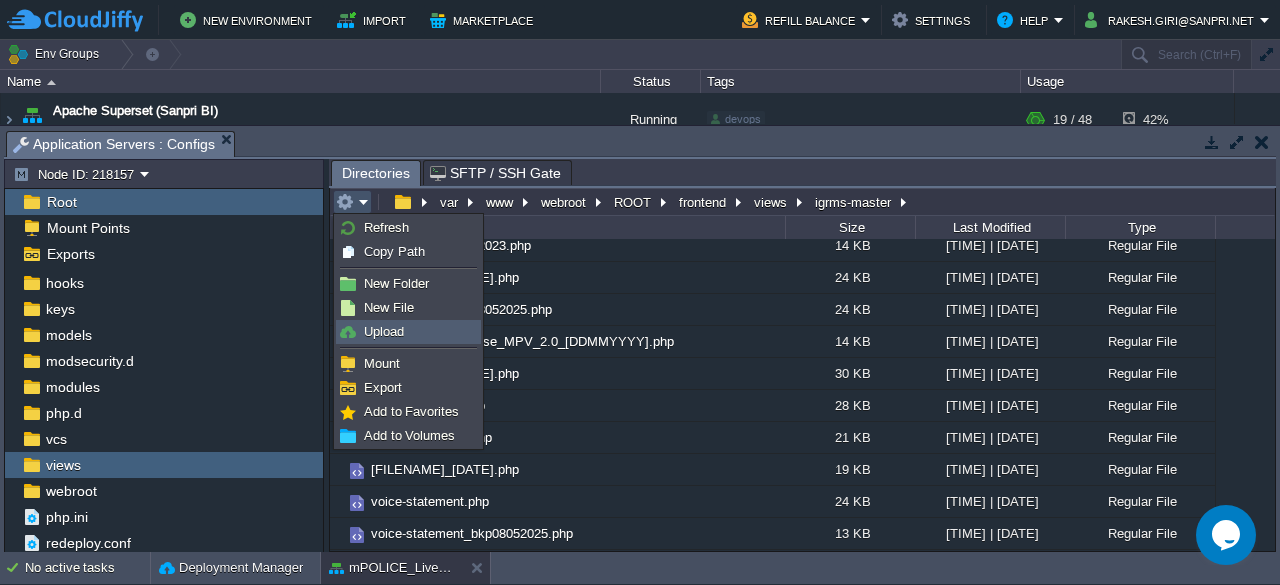 click on "Upload" at bounding box center [384, 331] 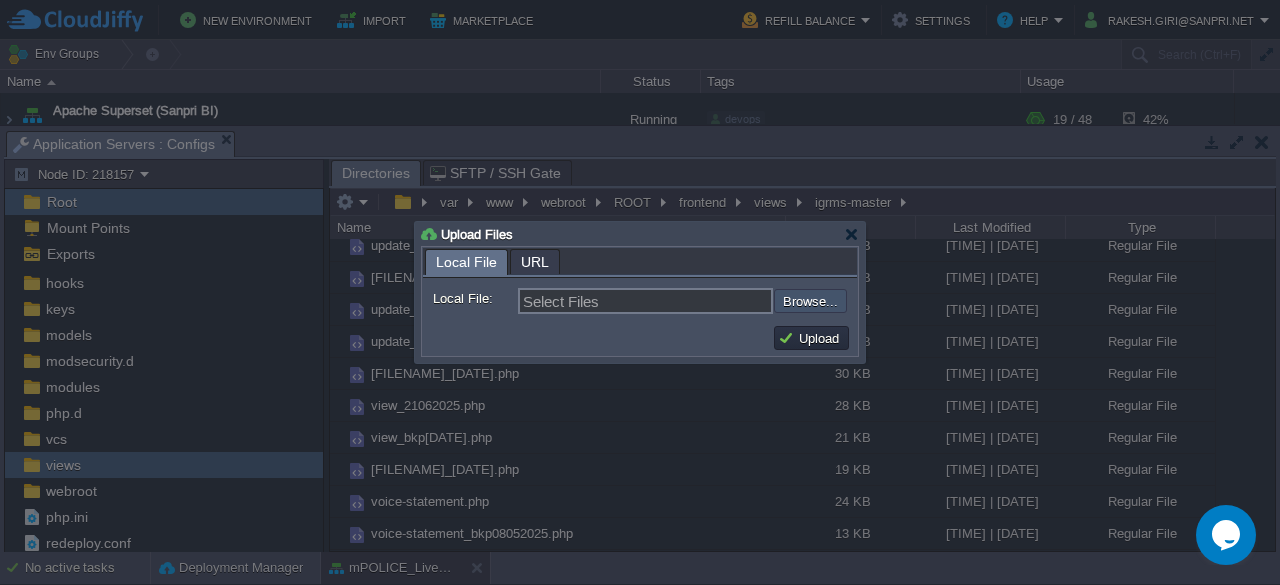 click at bounding box center (720, 300) 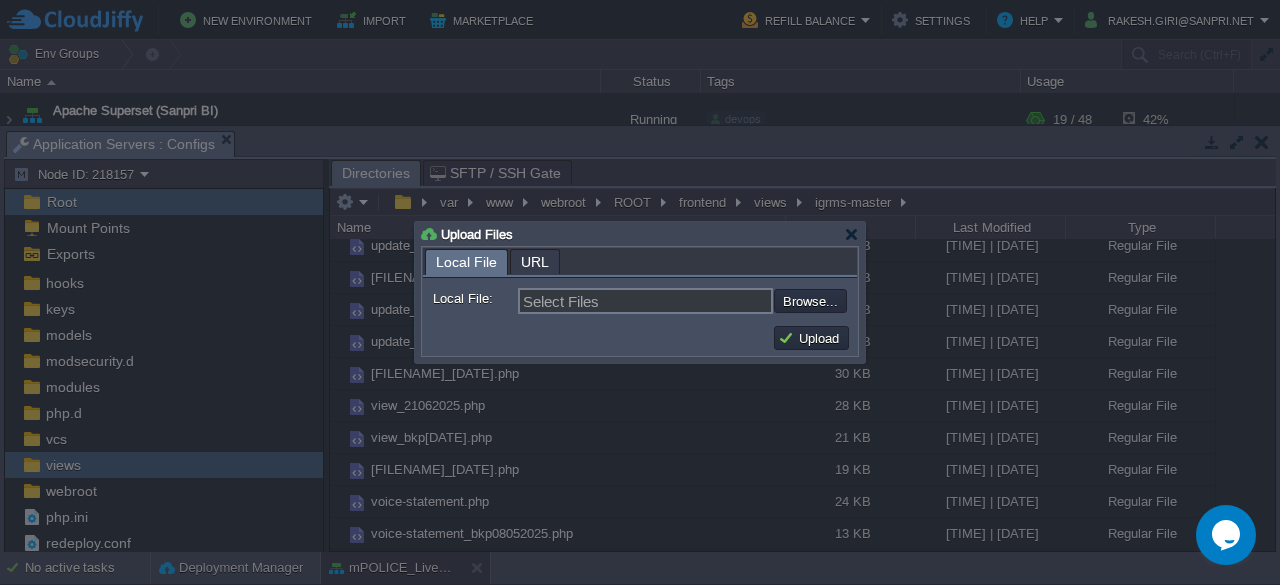 type on "C:\fakepath\view.php" 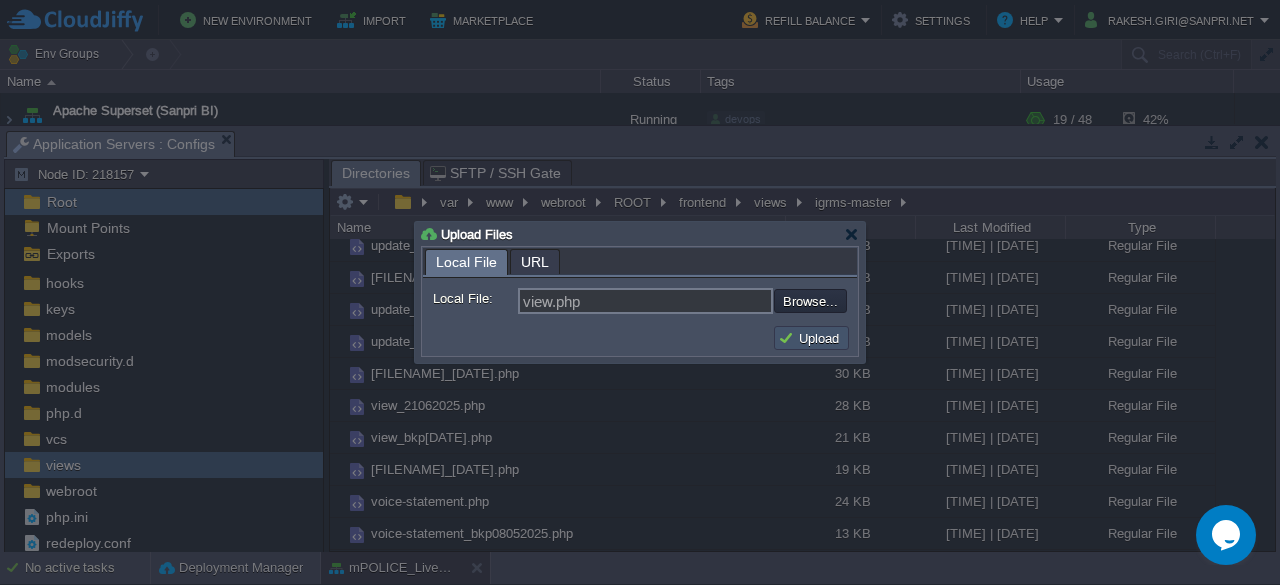 click on "Upload" at bounding box center [811, 338] 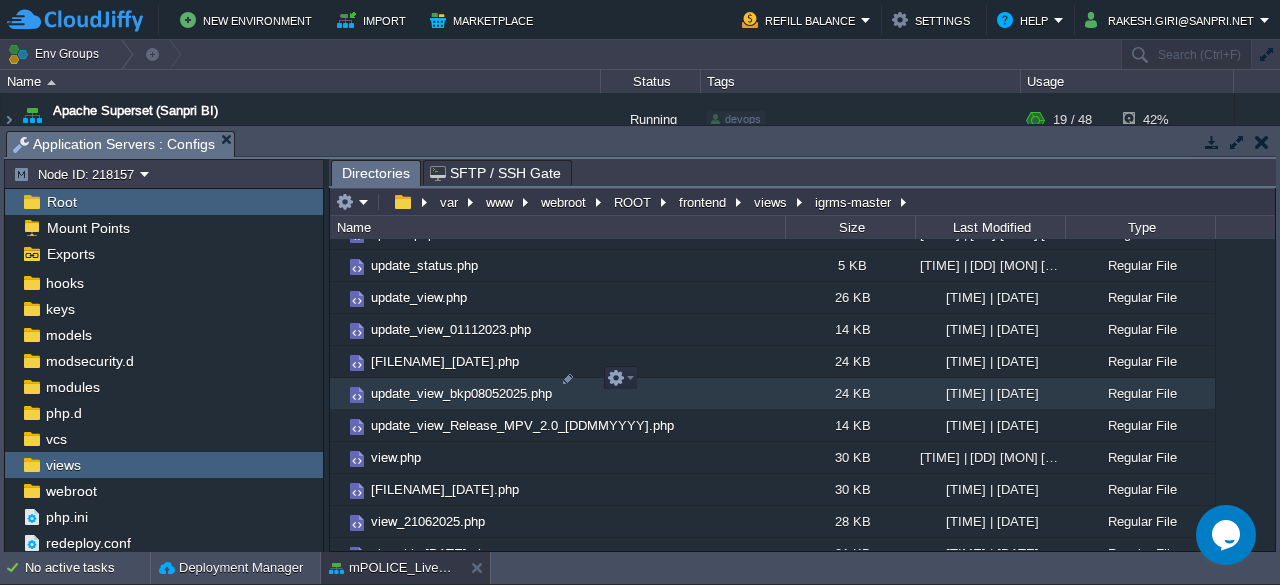scroll, scrollTop: 1099, scrollLeft: 0, axis: vertical 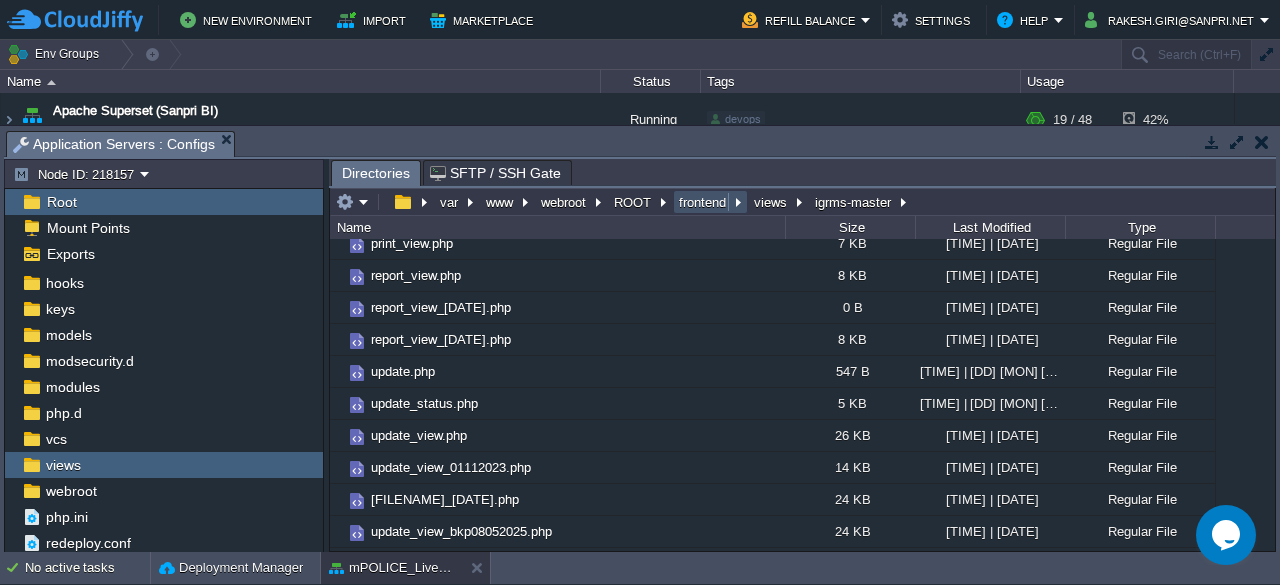 click on "frontend" at bounding box center [703, 202] 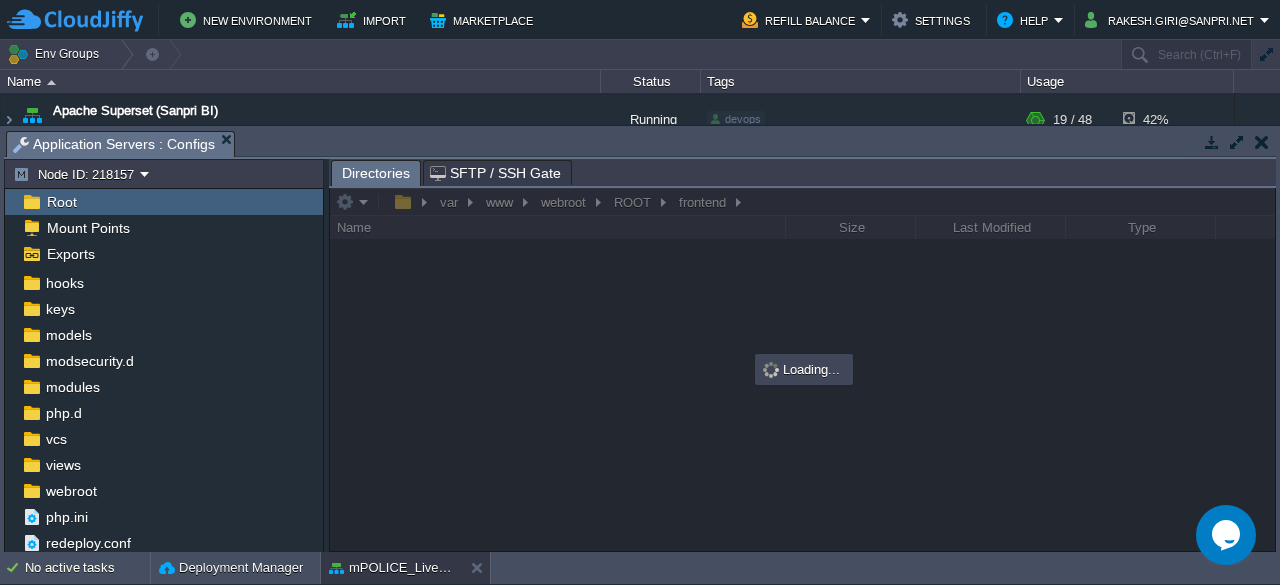 scroll, scrollTop: 79, scrollLeft: 0, axis: vertical 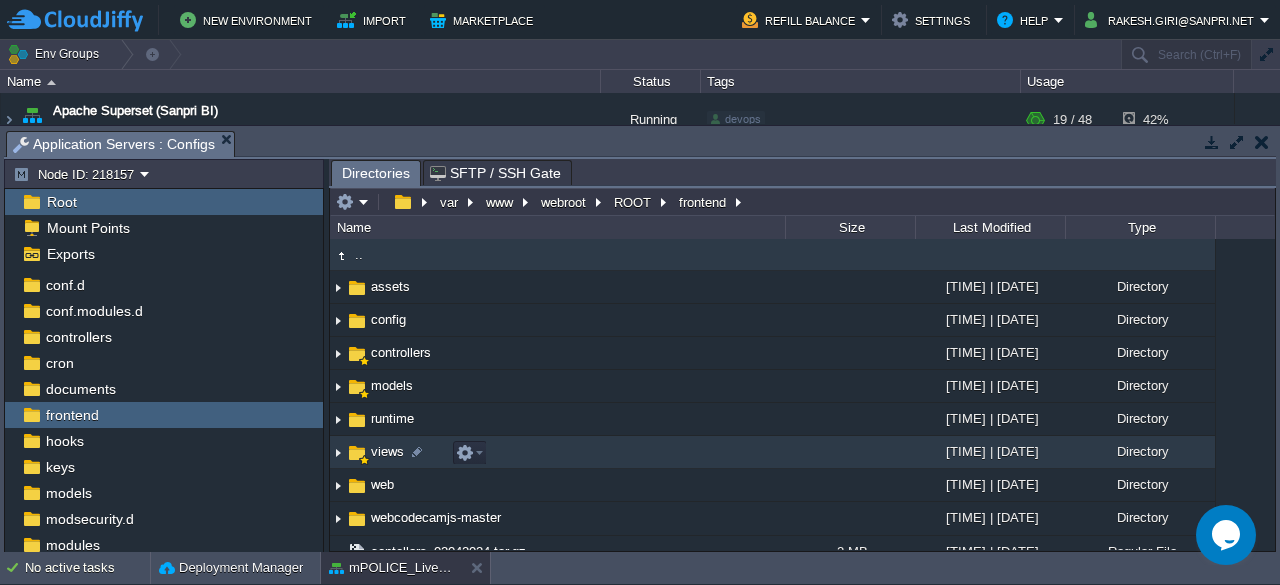 click on "views" at bounding box center (387, 451) 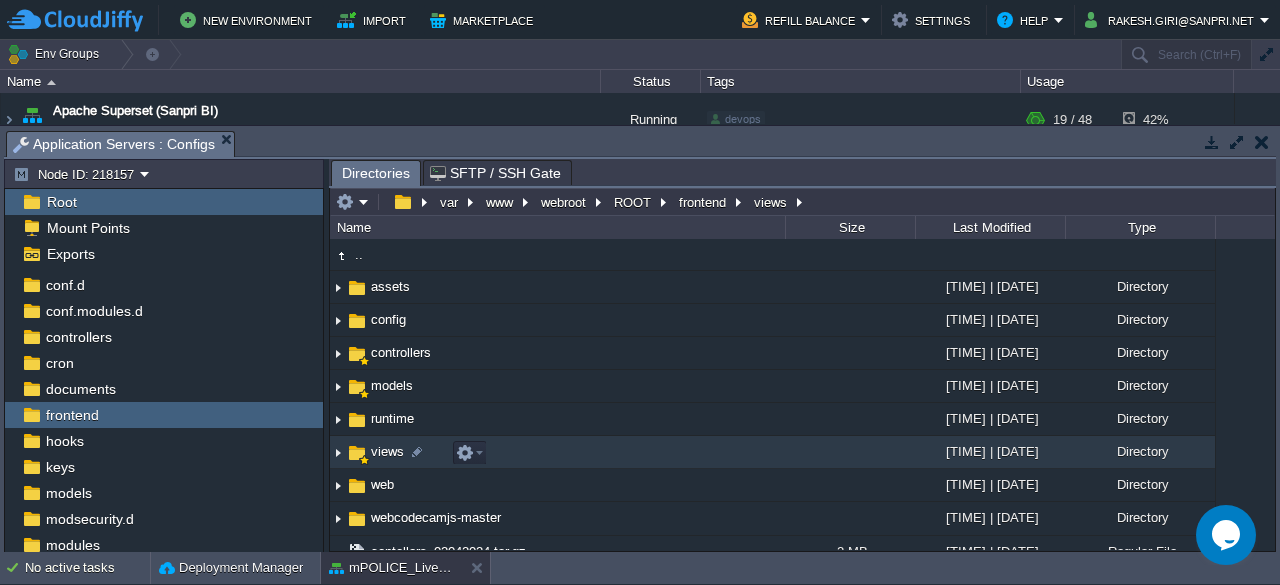 click on "views" at bounding box center (387, 451) 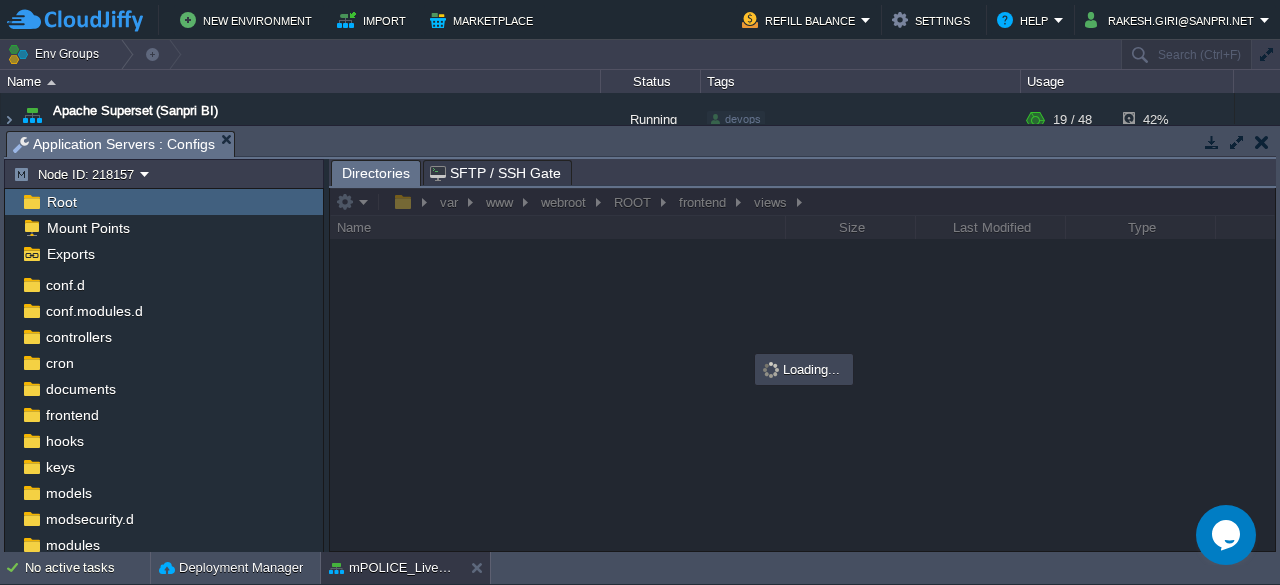 scroll, scrollTop: 237, scrollLeft: 0, axis: vertical 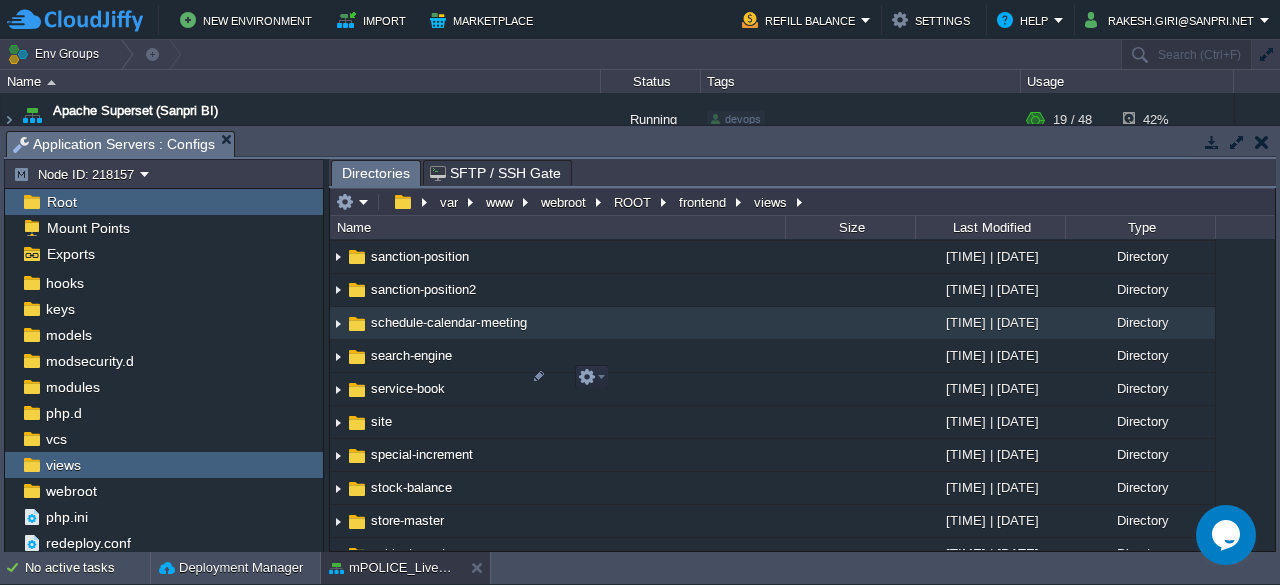 click on "schedule-calendar-meeting" at bounding box center (449, 322) 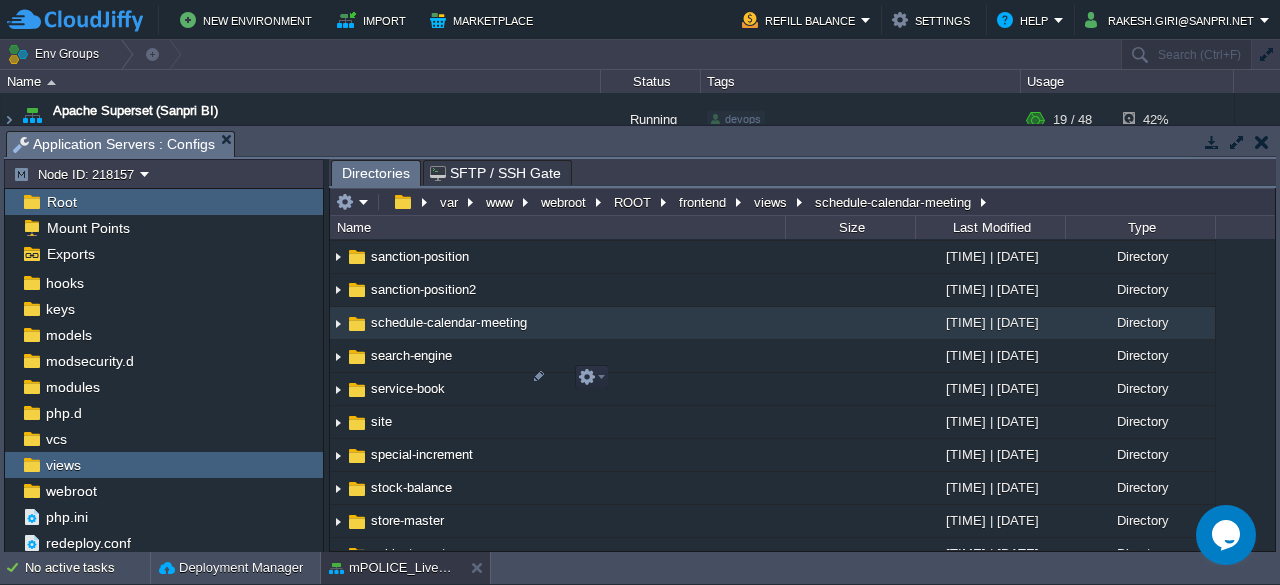 click on "schedule-calendar-meeting" at bounding box center (449, 322) 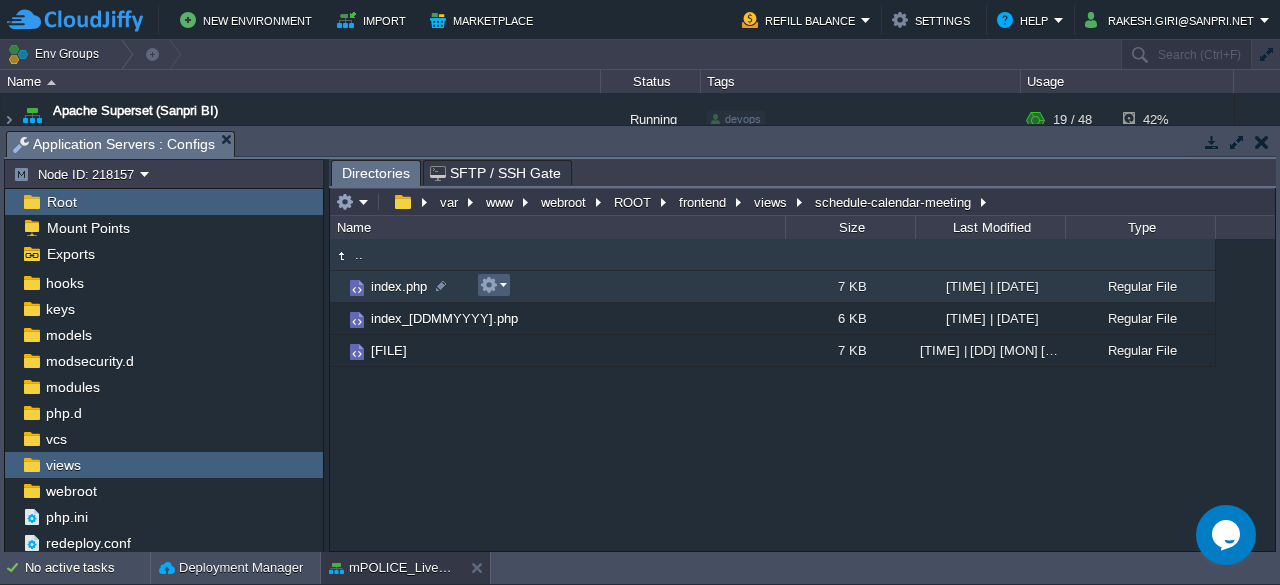 click at bounding box center [494, 285] 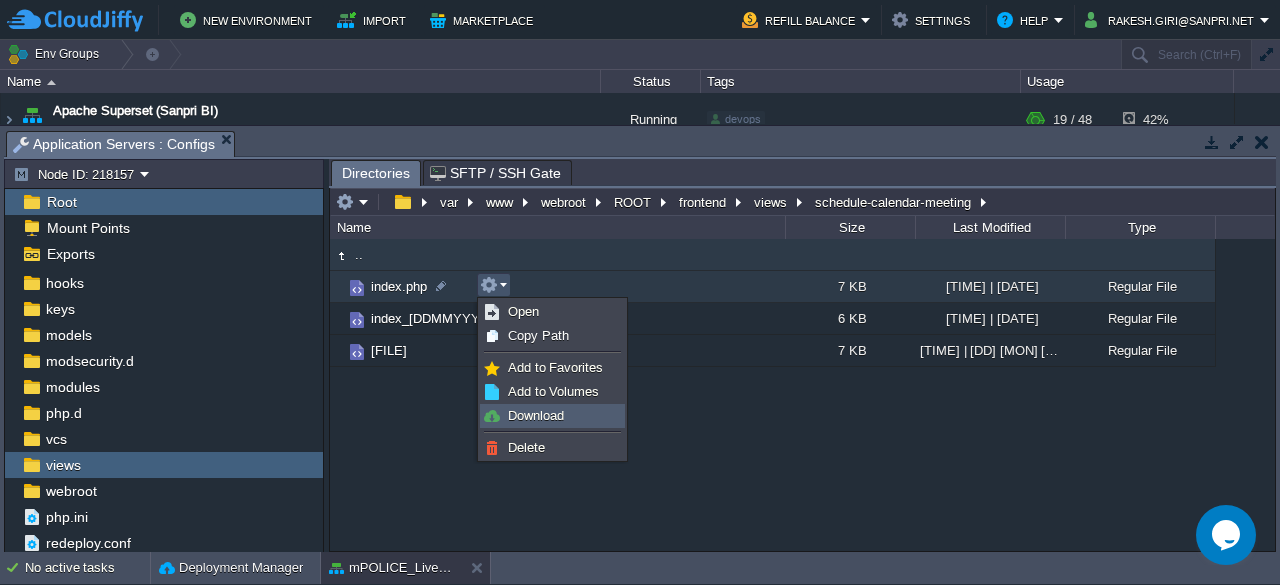 click on "Download" at bounding box center [536, 415] 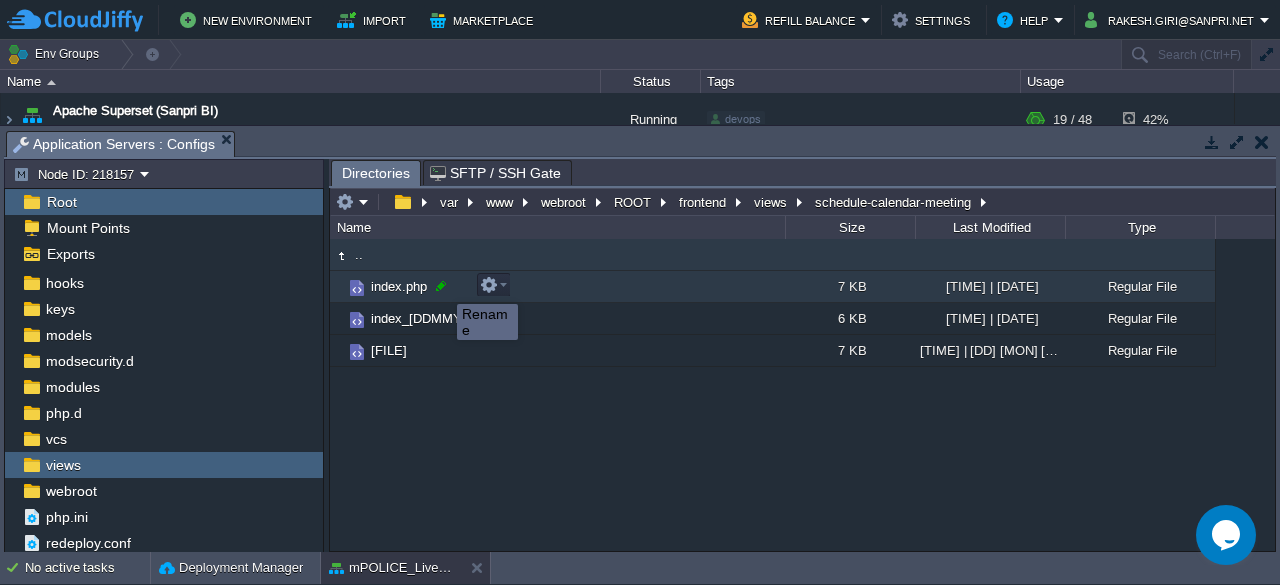 click at bounding box center (441, 286) 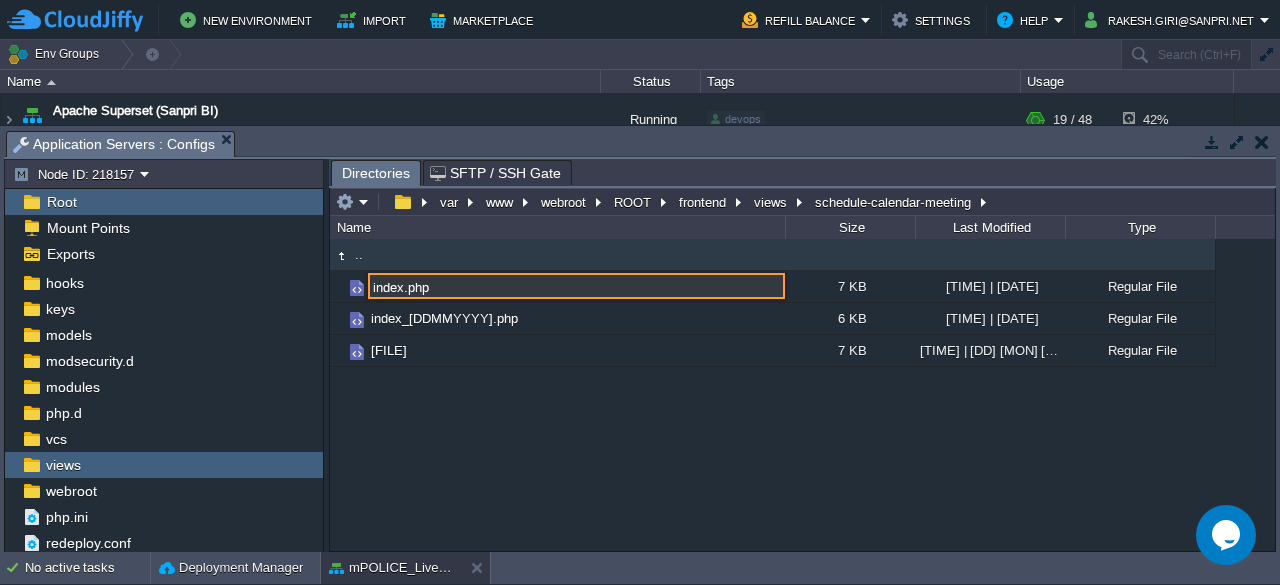 click on "index.php" at bounding box center (576, 286) 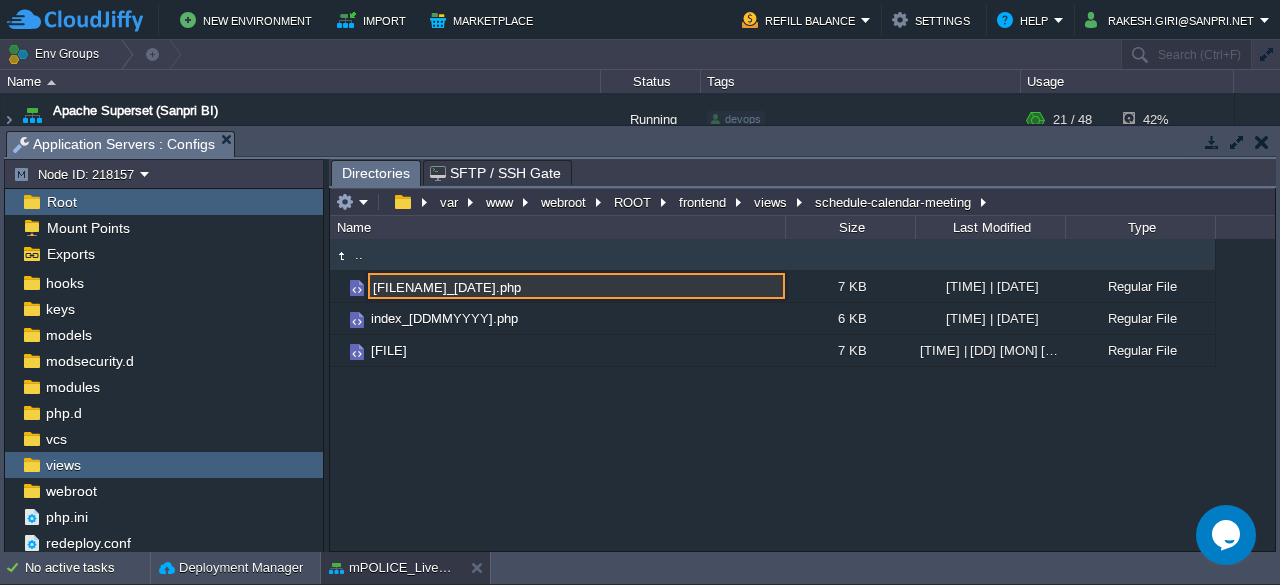 type on "[FILENAME]_[DATE].php" 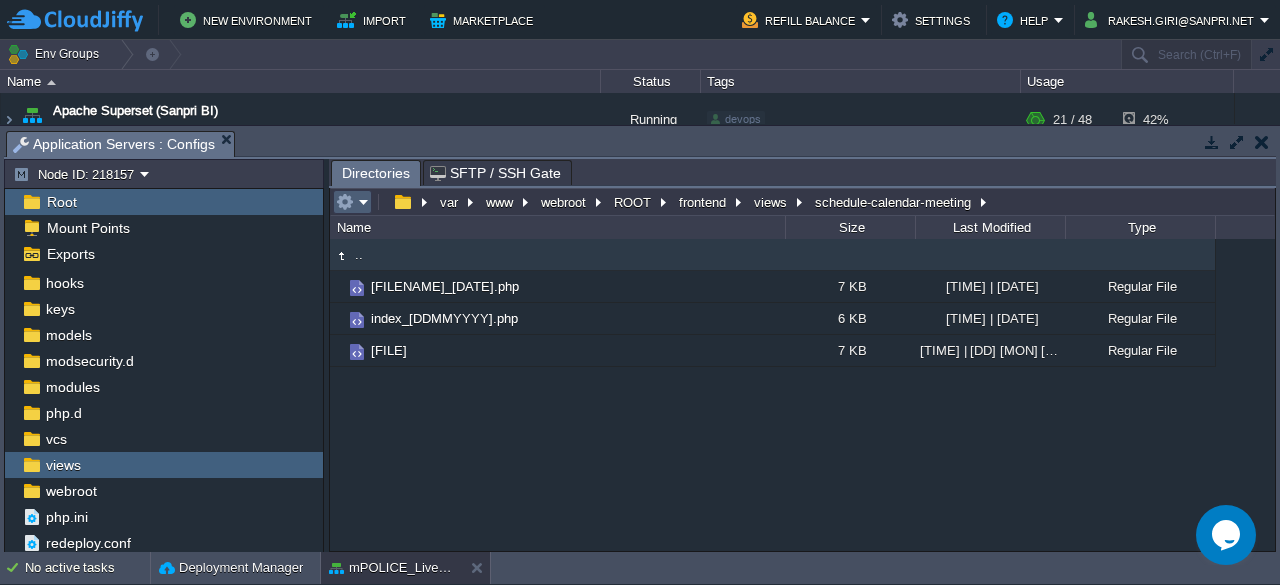 click at bounding box center (352, 202) 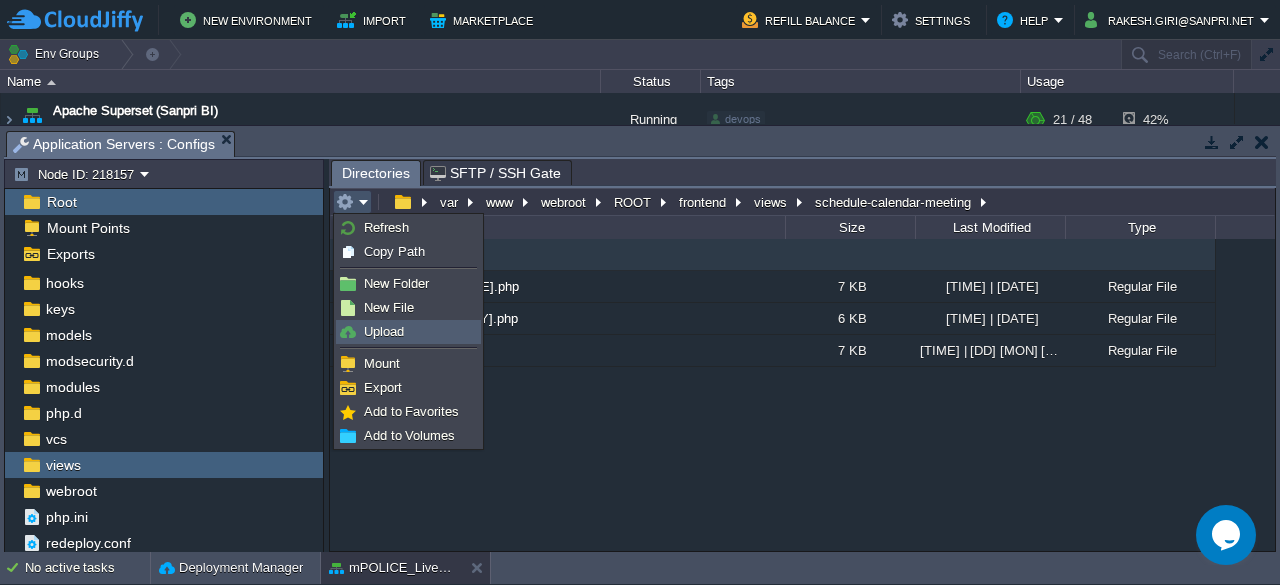 click on "Upload" at bounding box center (384, 331) 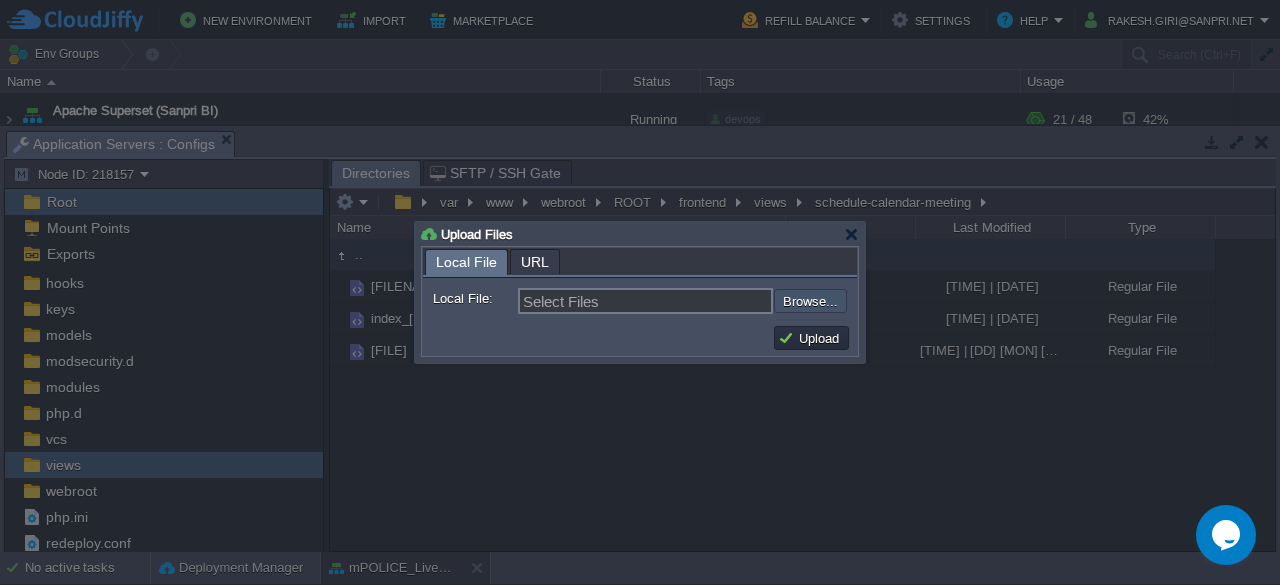 click at bounding box center (720, 300) 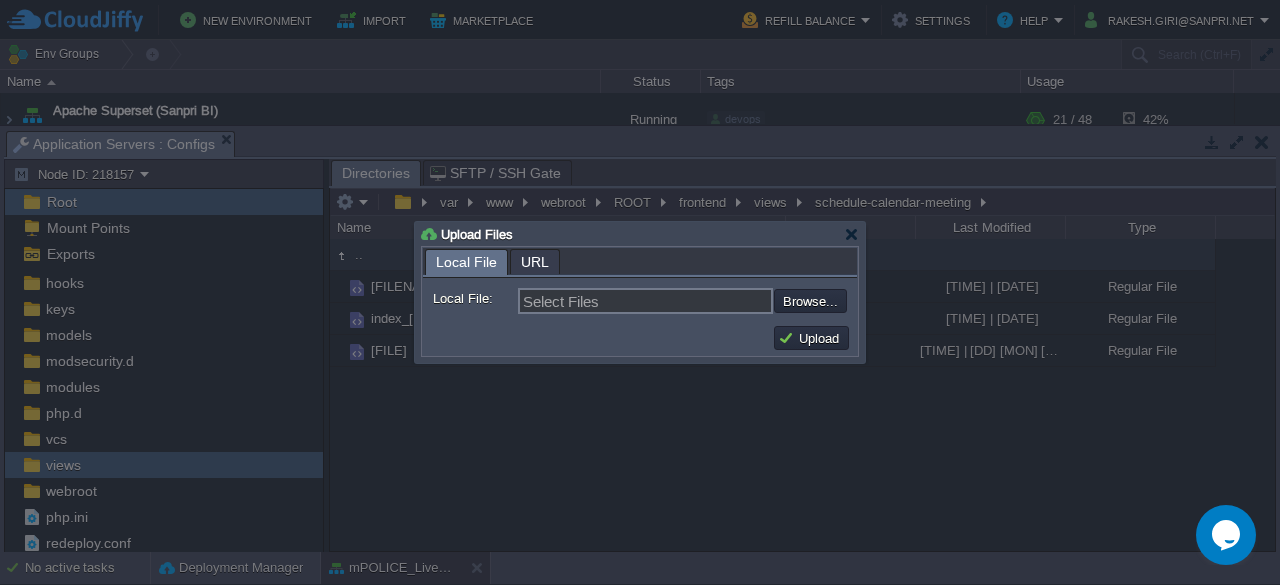 type on "C:\fakepath\[FILENAME].php" 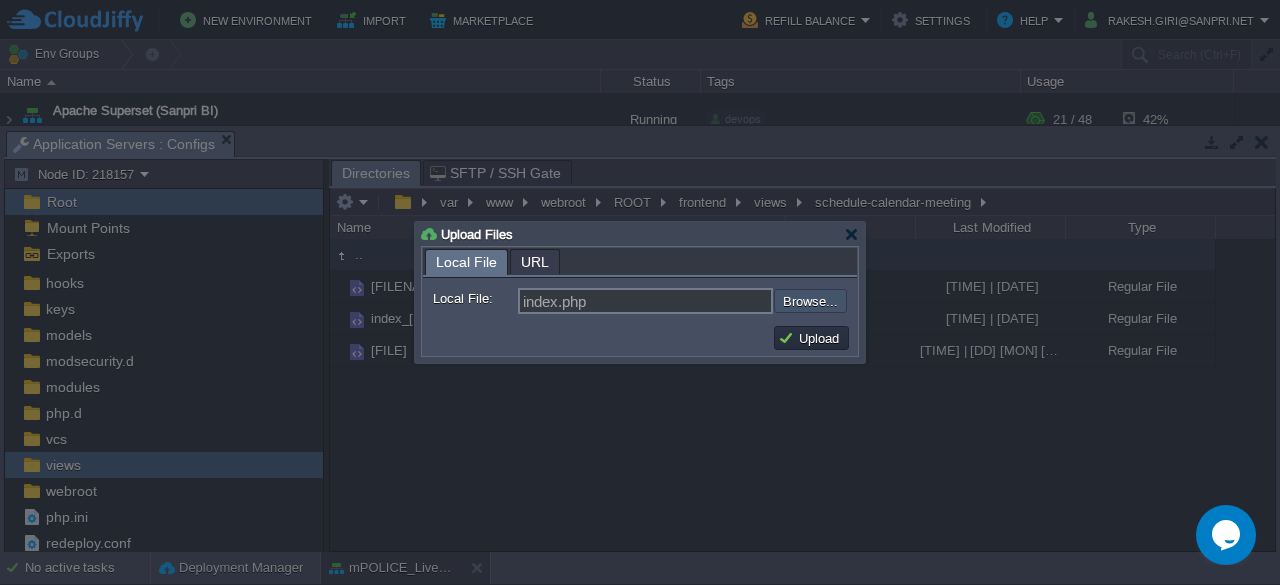 click at bounding box center (720, 300) 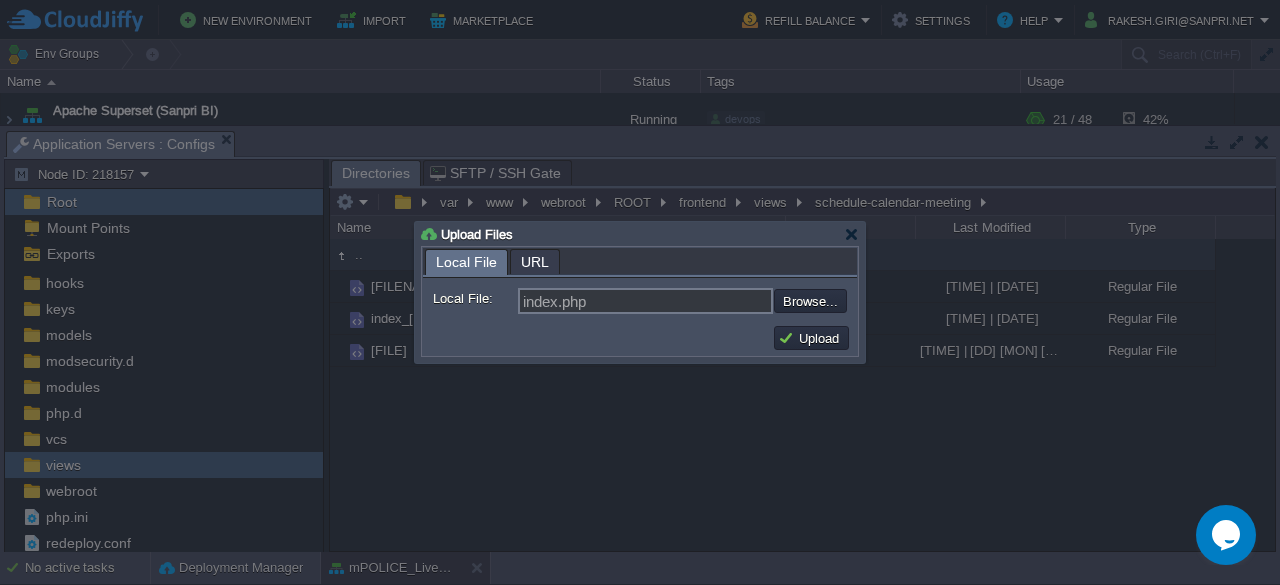 type 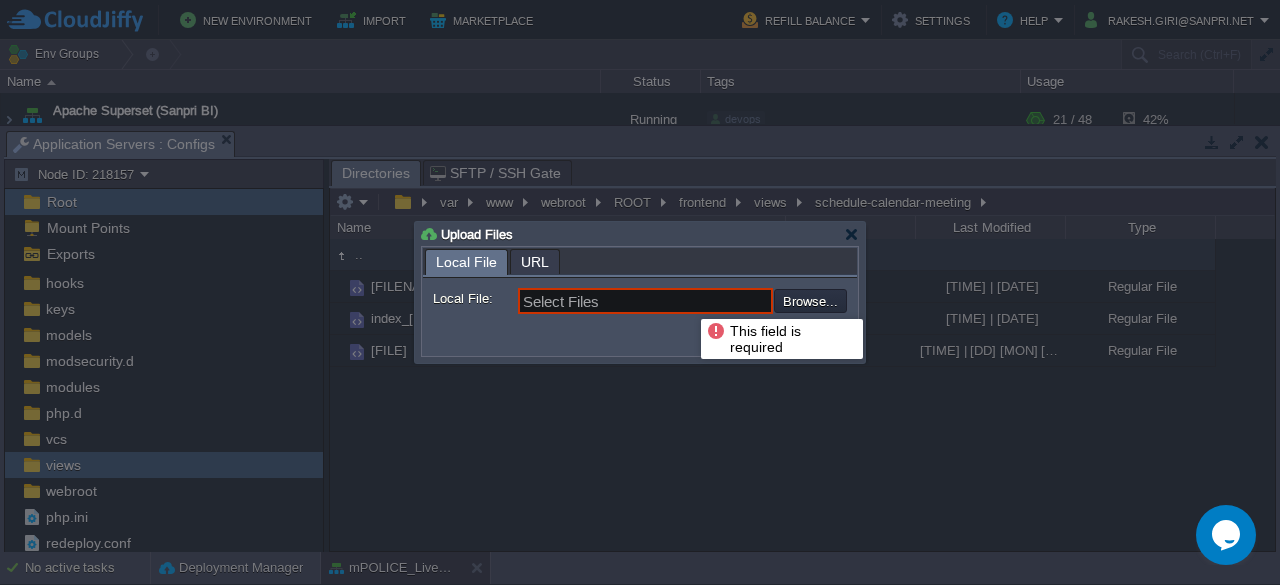 click on "Select Files" at bounding box center [645, 301] 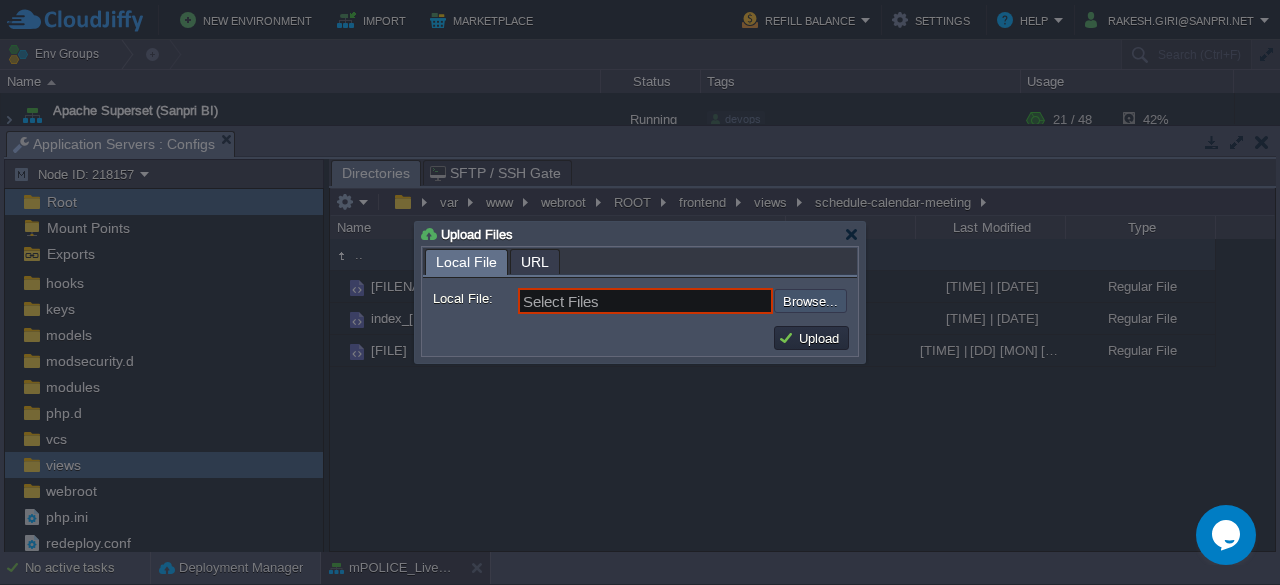 click at bounding box center (720, 300) 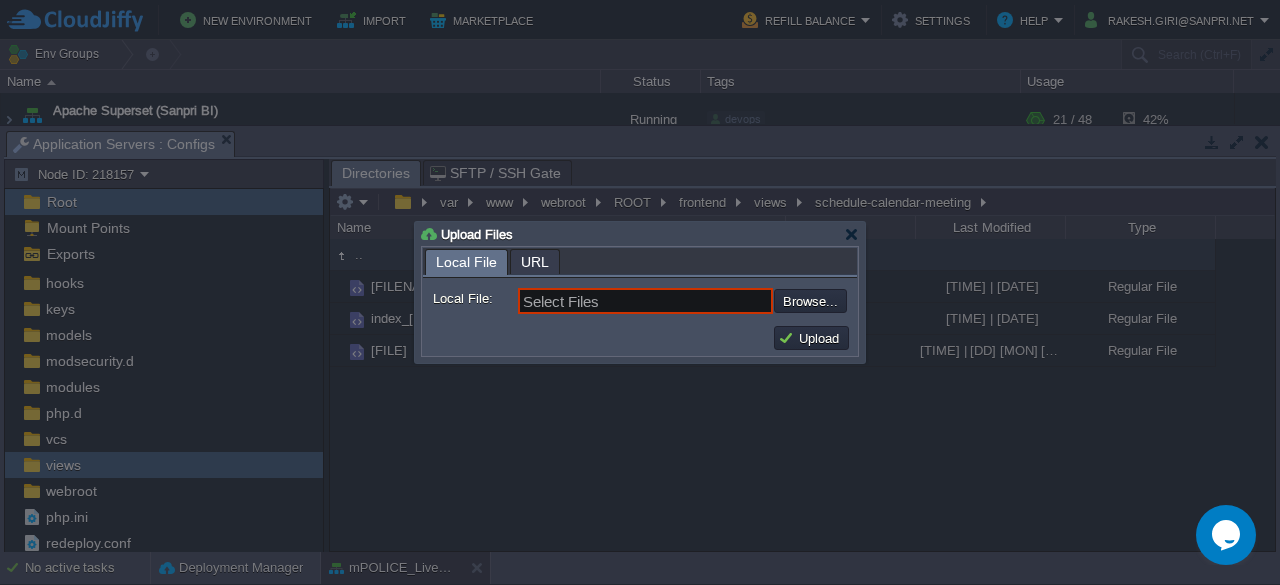 type on "C:\fakepath\[FILENAME].php" 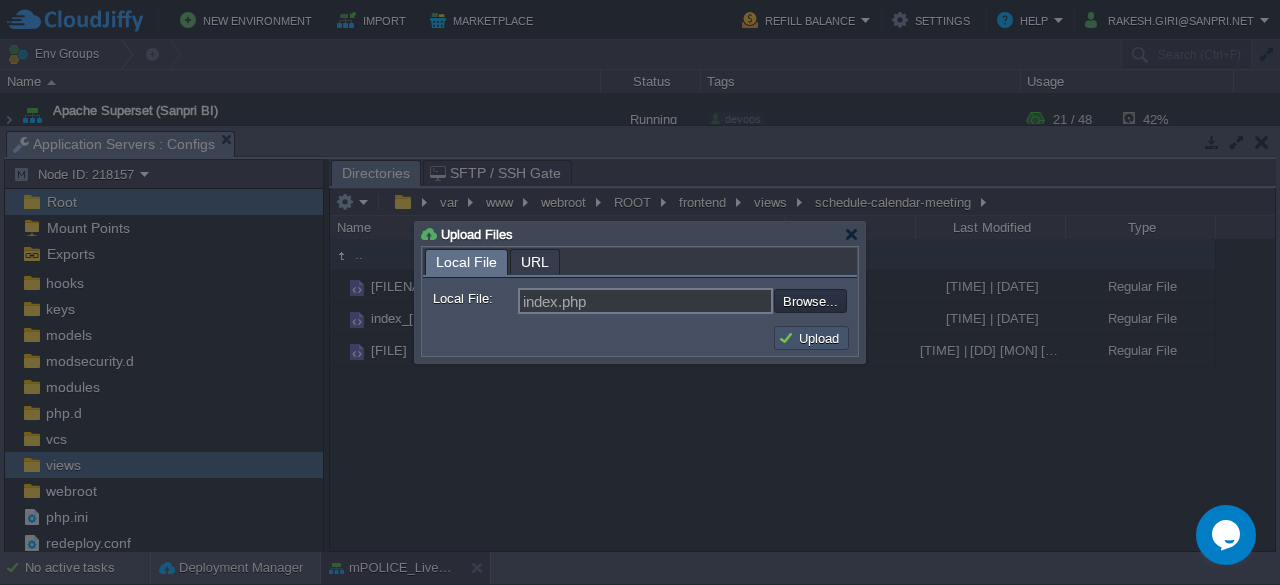 click on "Upload" at bounding box center [811, 338] 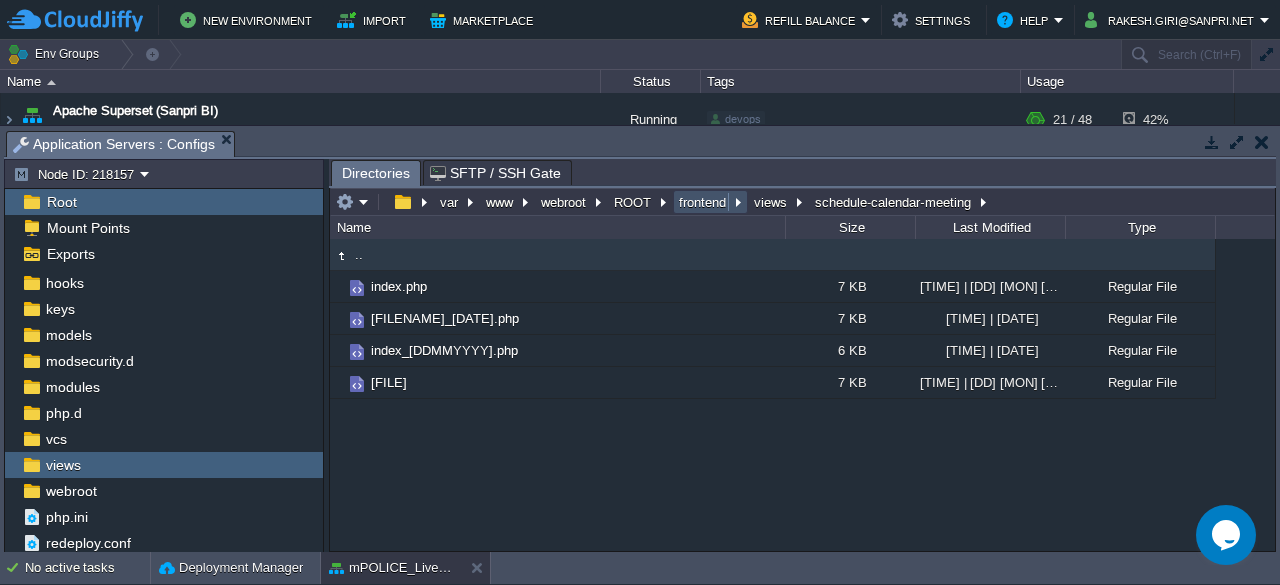 click on "frontend" at bounding box center [703, 202] 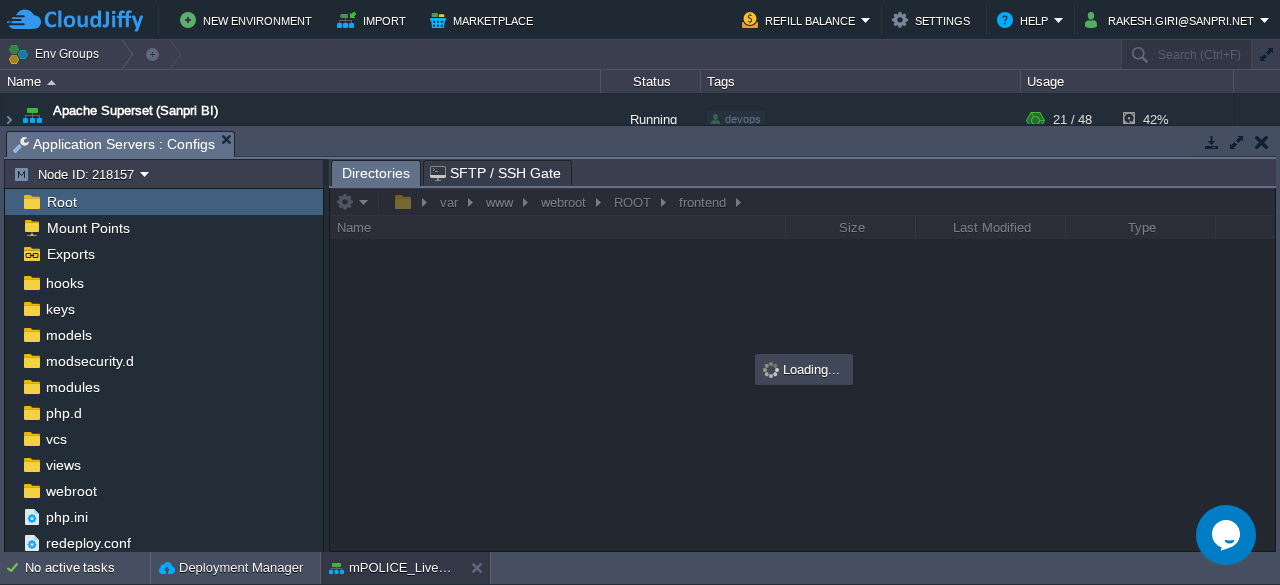 scroll, scrollTop: 79, scrollLeft: 0, axis: vertical 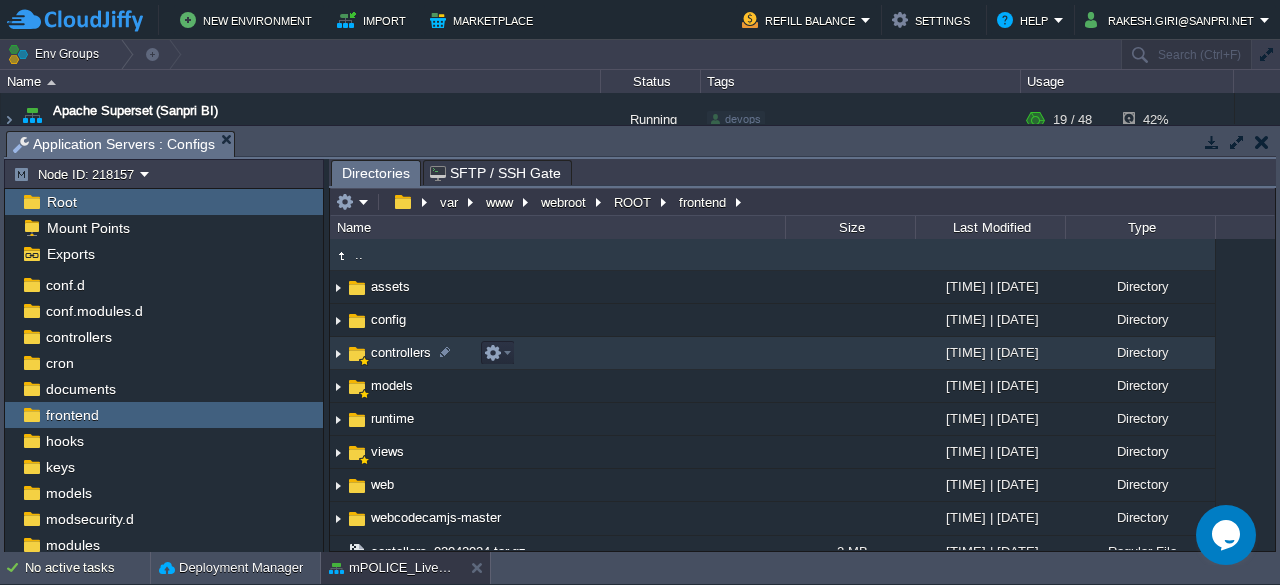 click on "controllers" at bounding box center [401, 352] 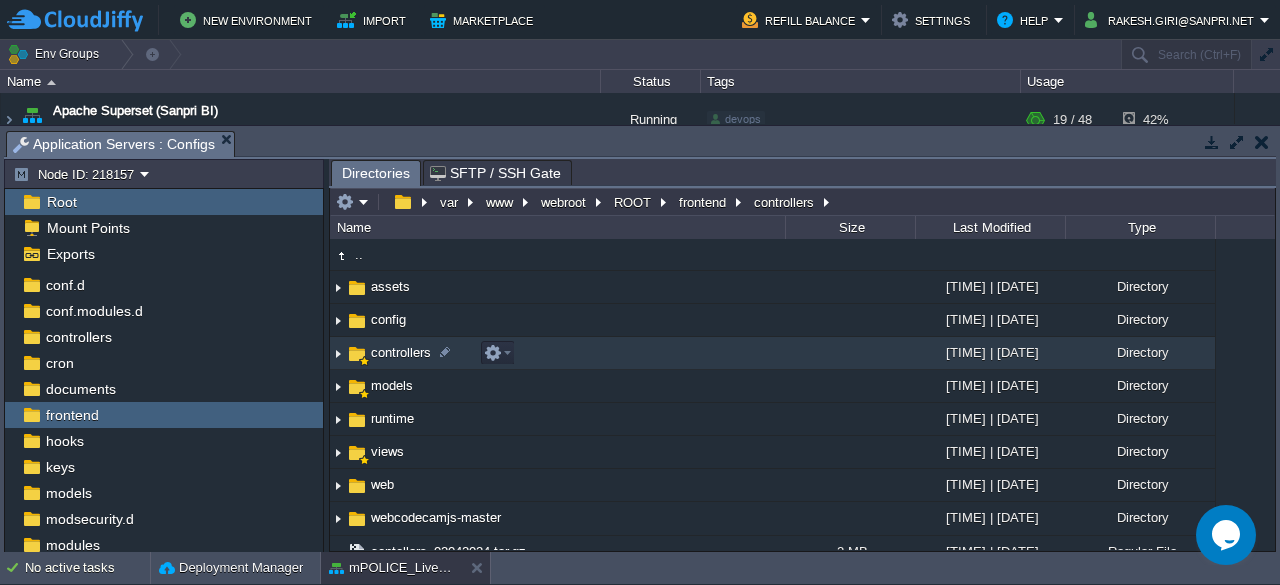 click on "controllers" at bounding box center (401, 352) 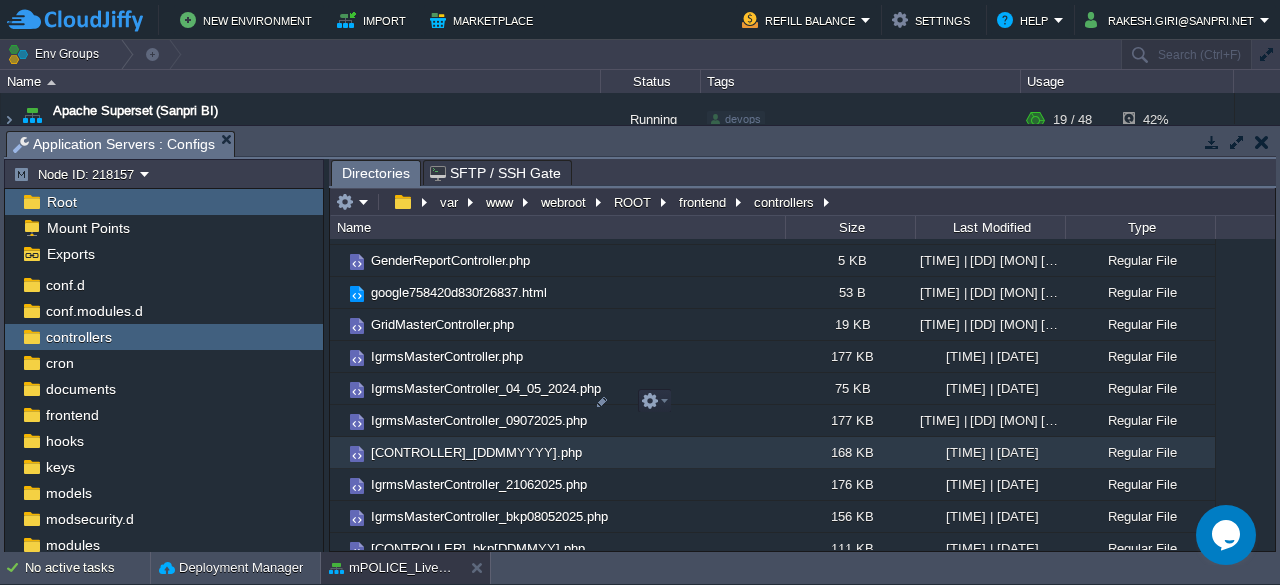 scroll, scrollTop: 4633, scrollLeft: 0, axis: vertical 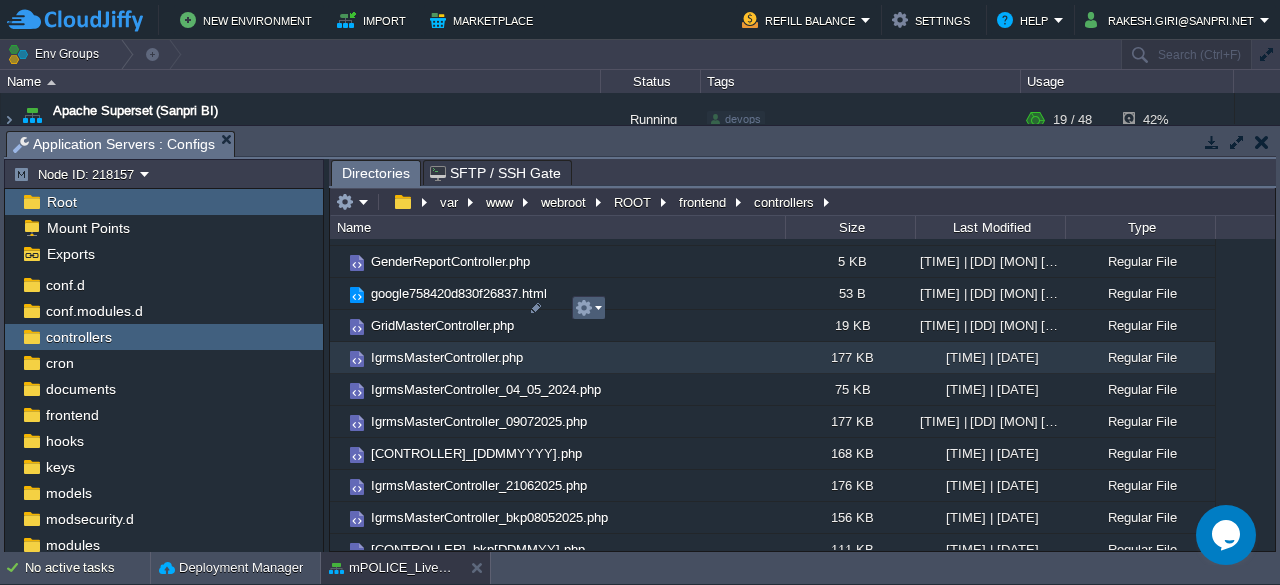 click at bounding box center [588, 308] 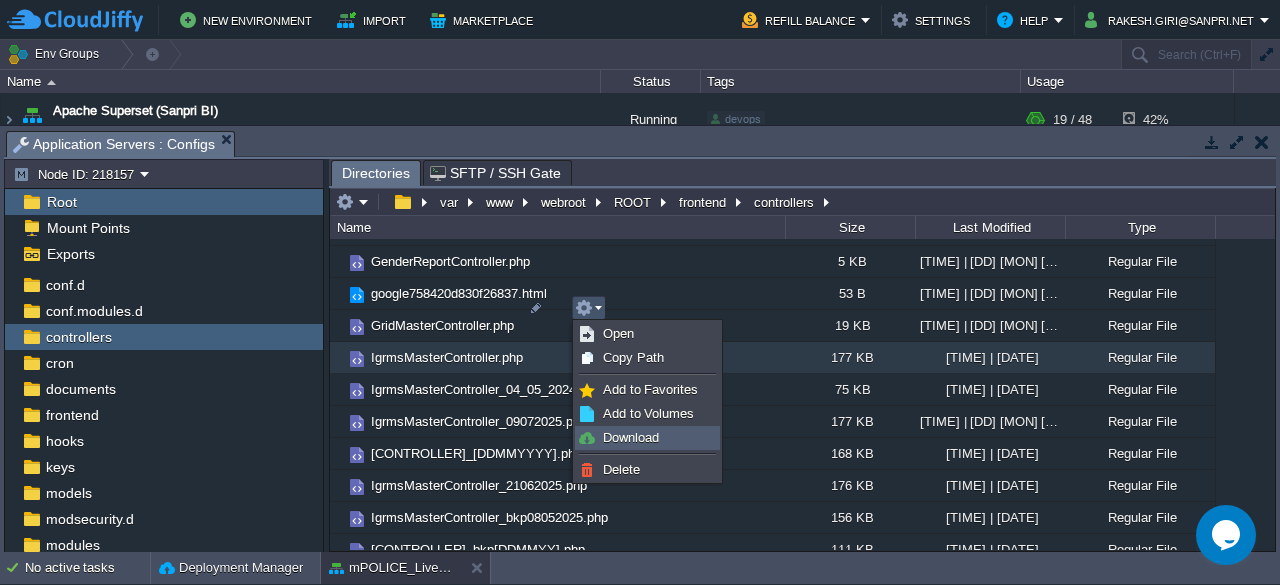 click on "Download" at bounding box center [631, 437] 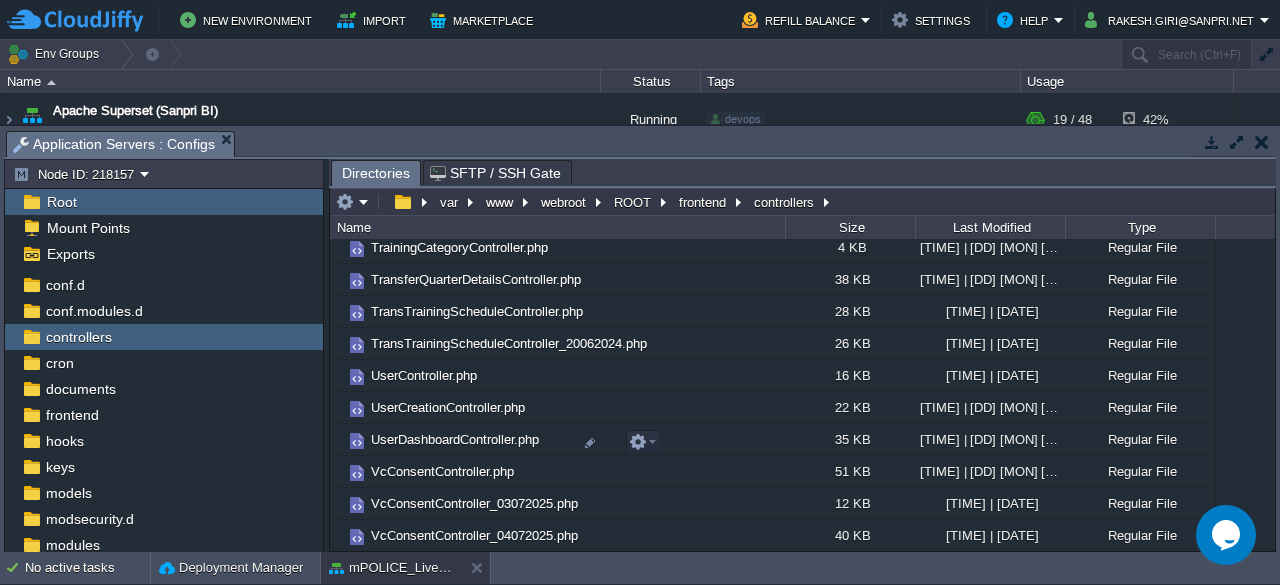 scroll, scrollTop: 11700, scrollLeft: 0, axis: vertical 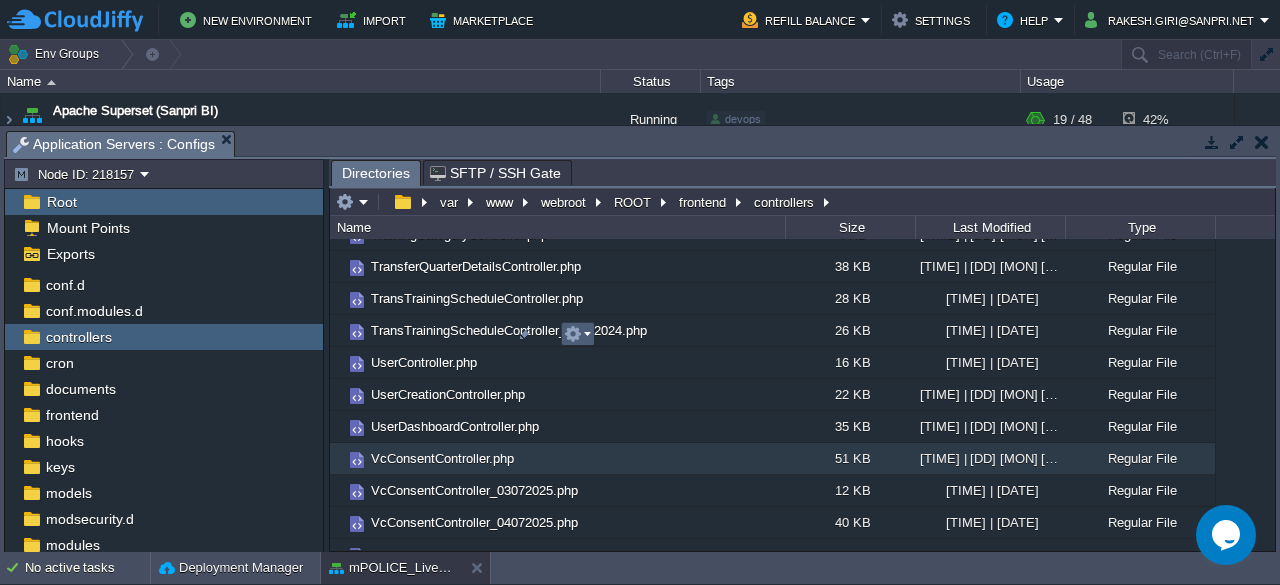click at bounding box center (577, 334) 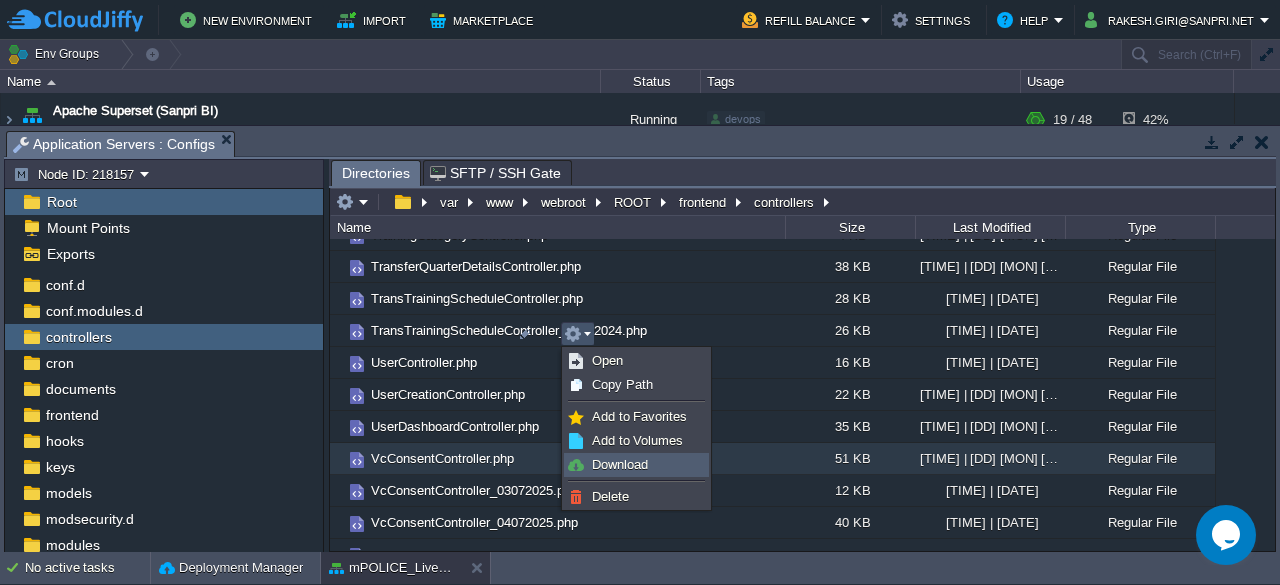 click on "Download" at bounding box center (620, 464) 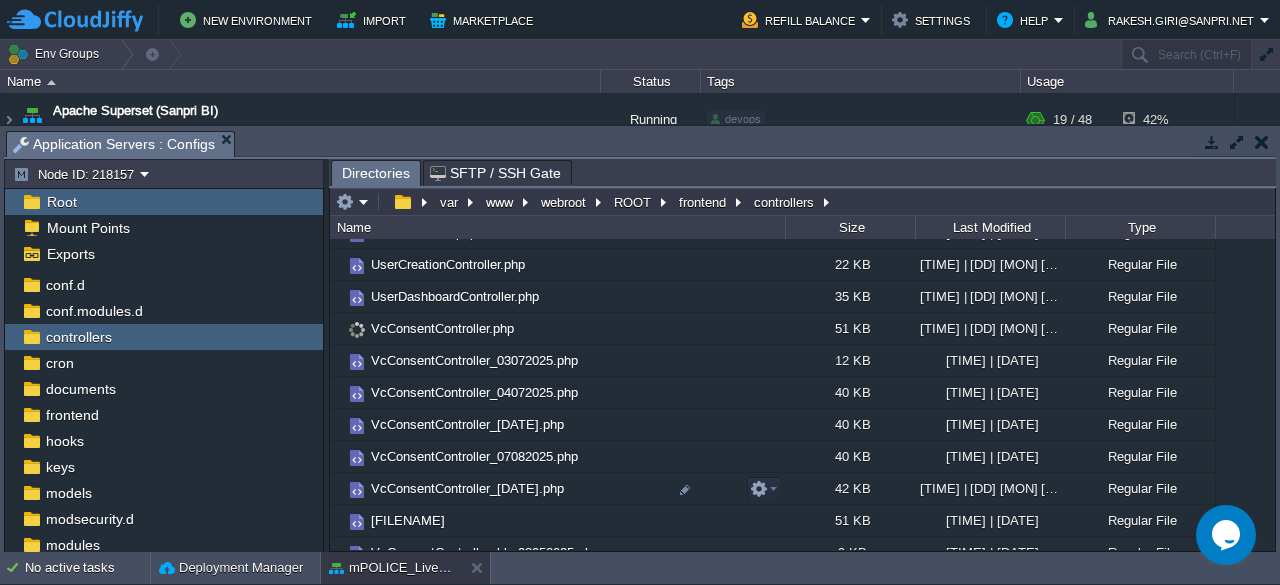 scroll, scrollTop: 11928, scrollLeft: 0, axis: vertical 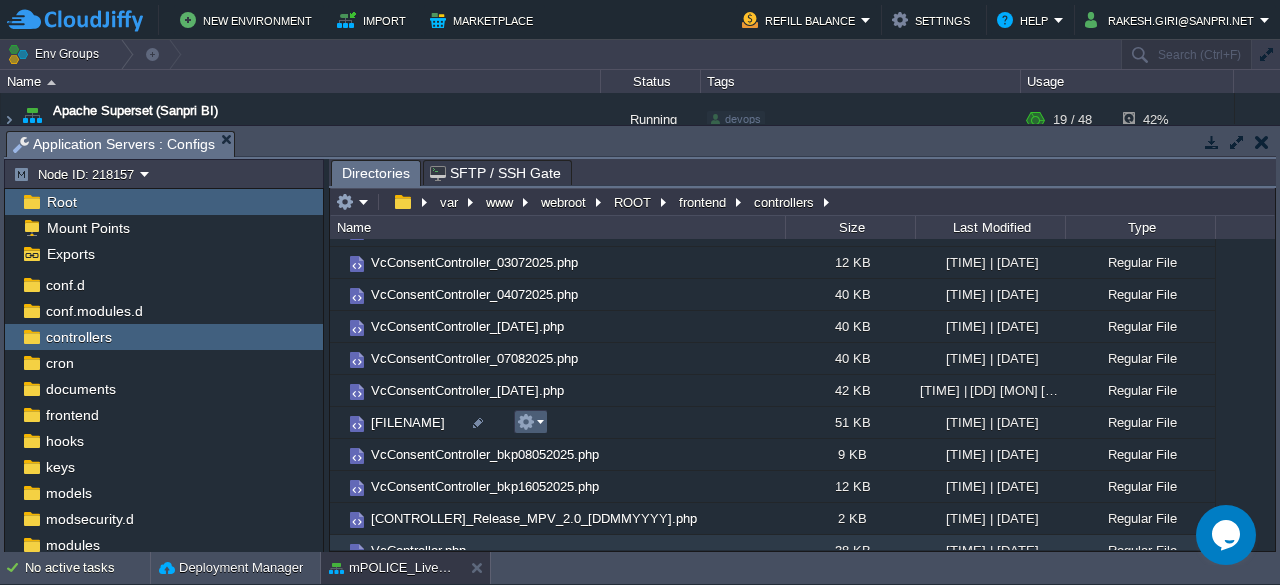 click at bounding box center (530, 422) 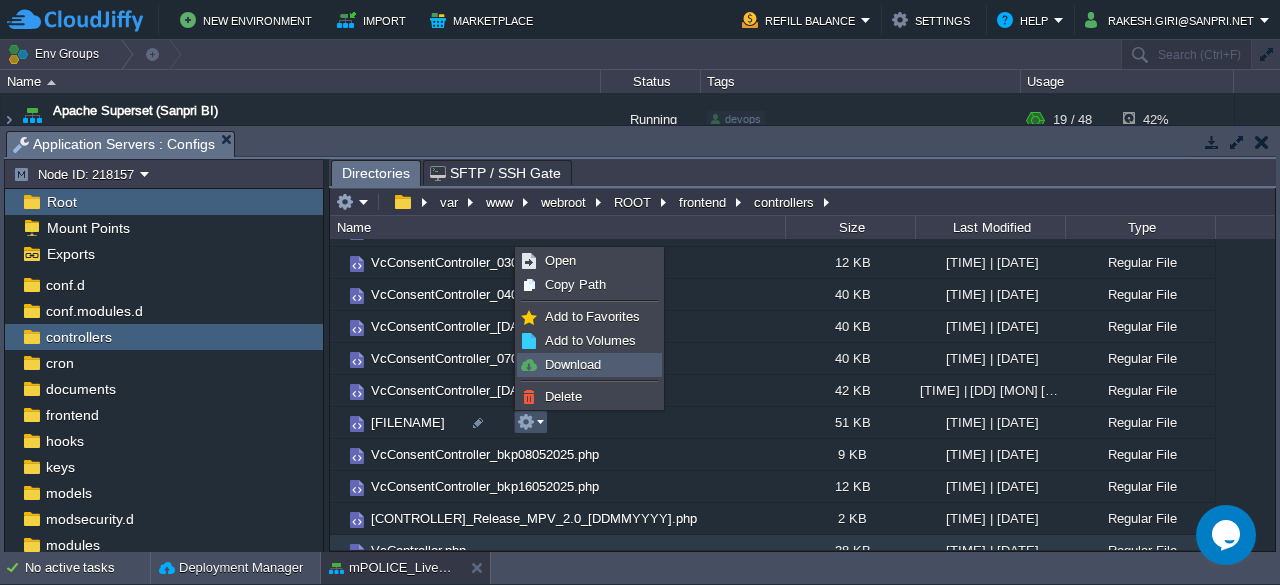 click on "Download" at bounding box center (573, 364) 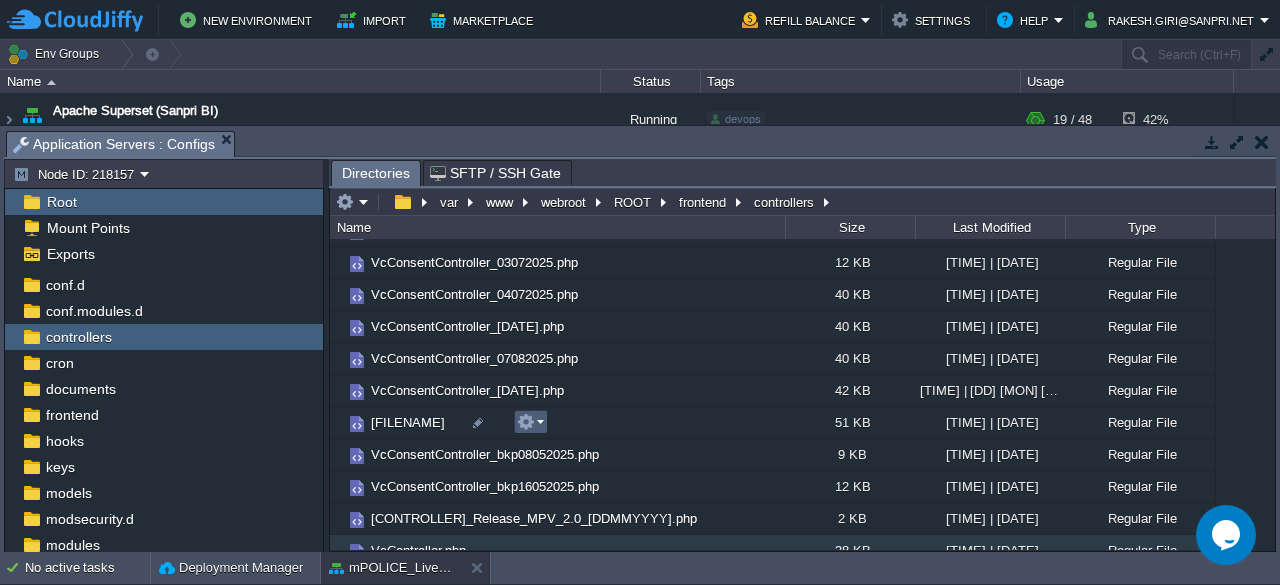 click at bounding box center [530, 422] 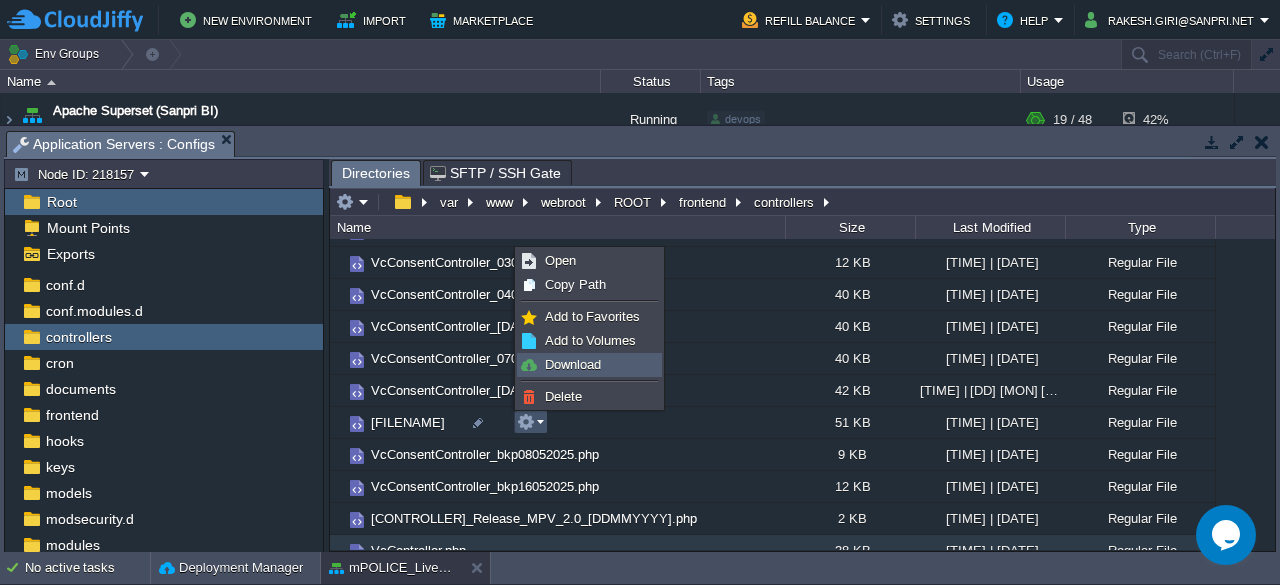 click on "Download" at bounding box center [573, 364] 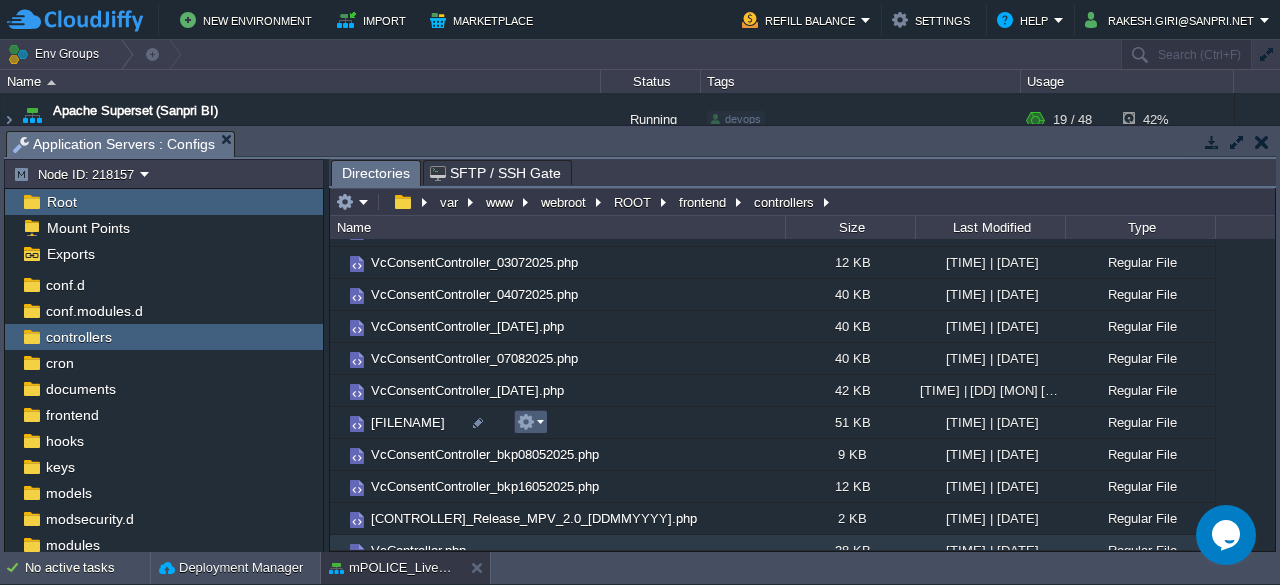 click at bounding box center [530, 422] 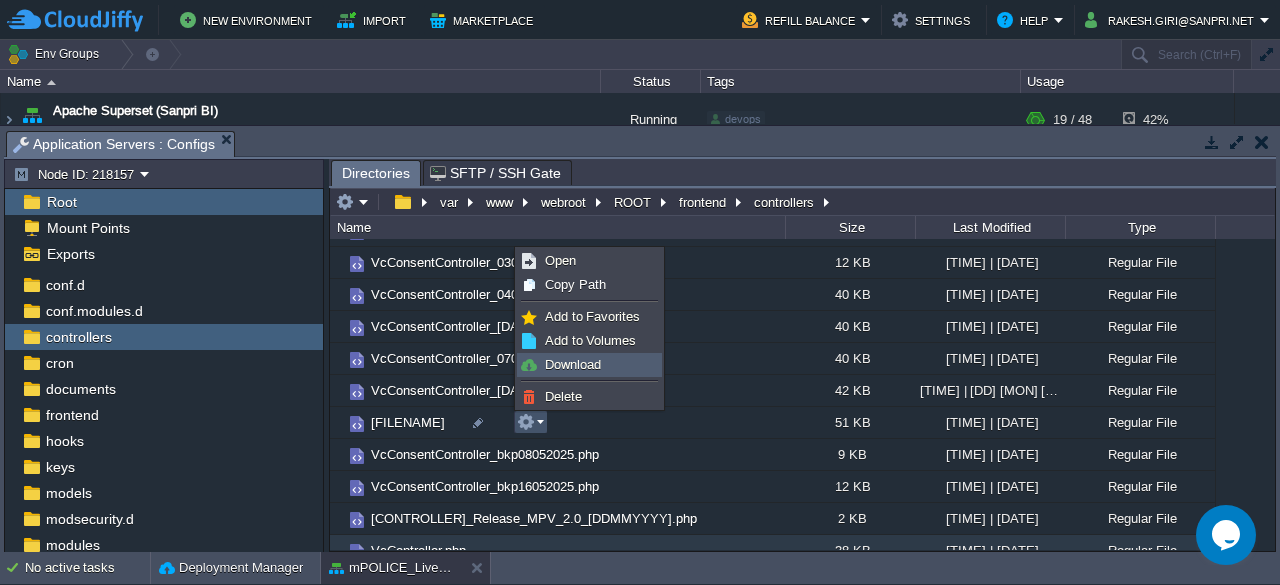 click on "Download" at bounding box center (573, 364) 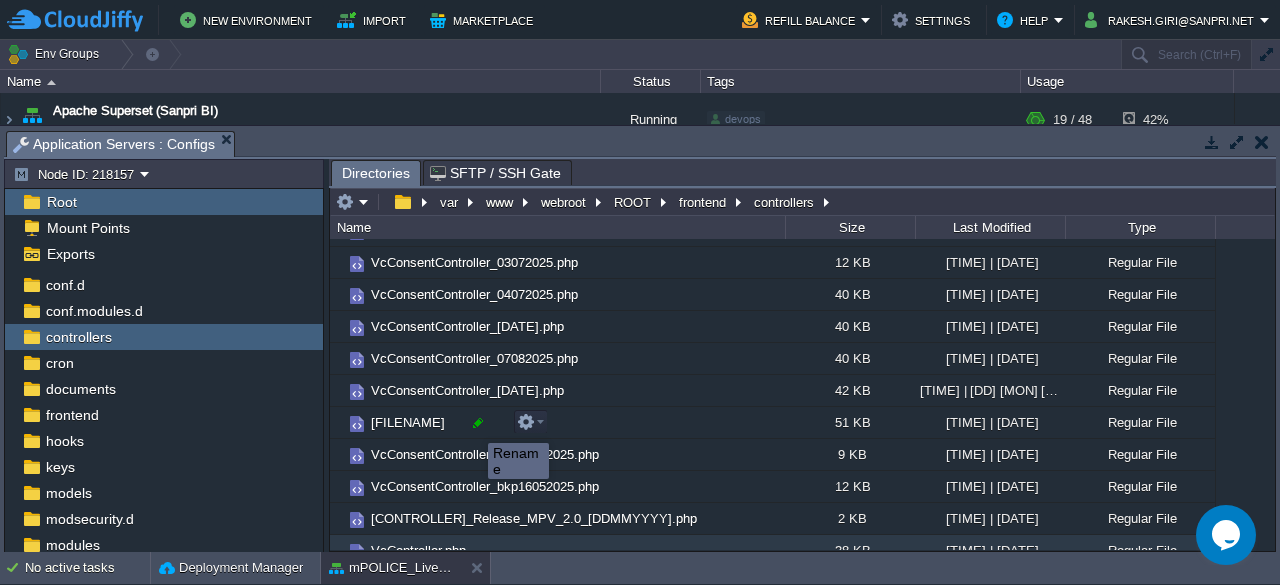 click at bounding box center (478, 423) 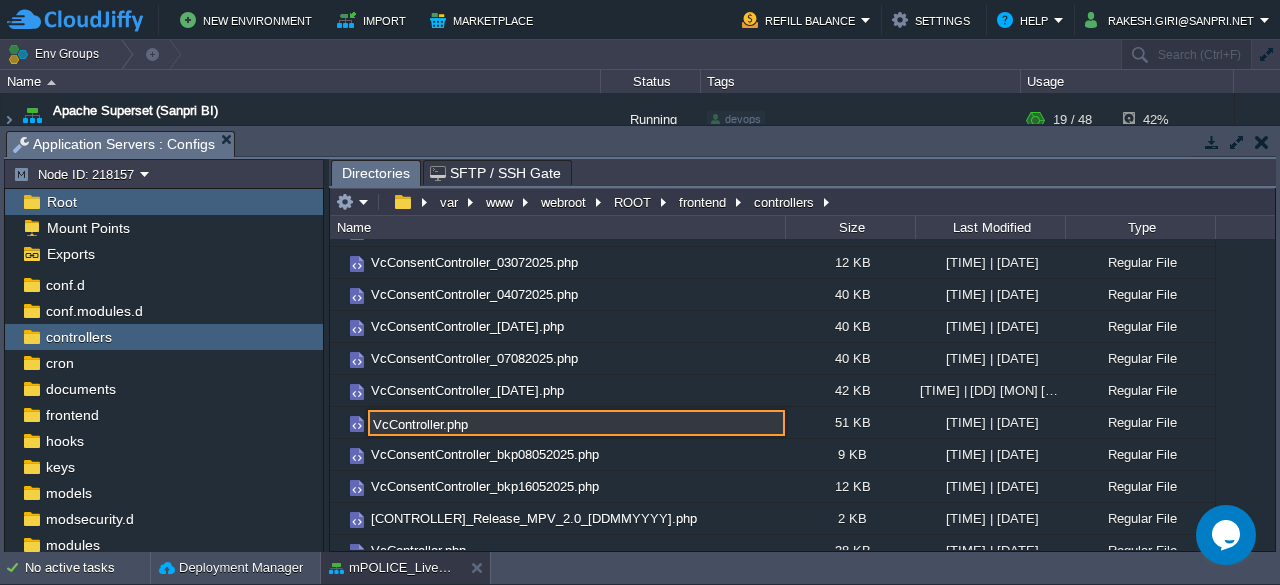 click on "VcController.php" at bounding box center [576, 423] 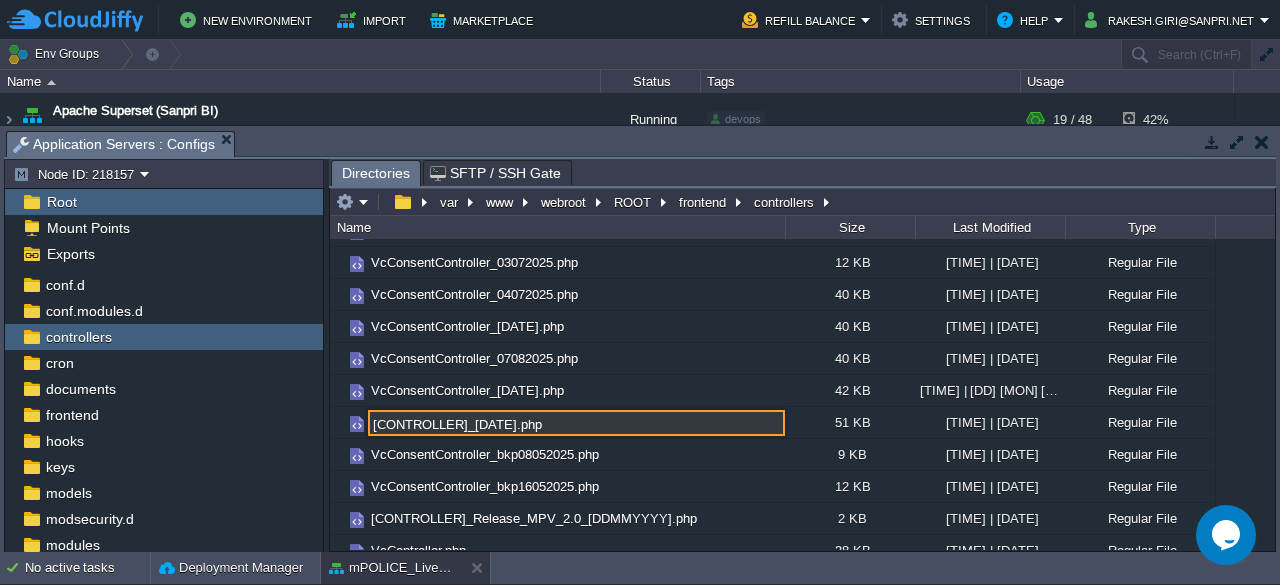 type on "[CONTROLLER]_[DATE].php" 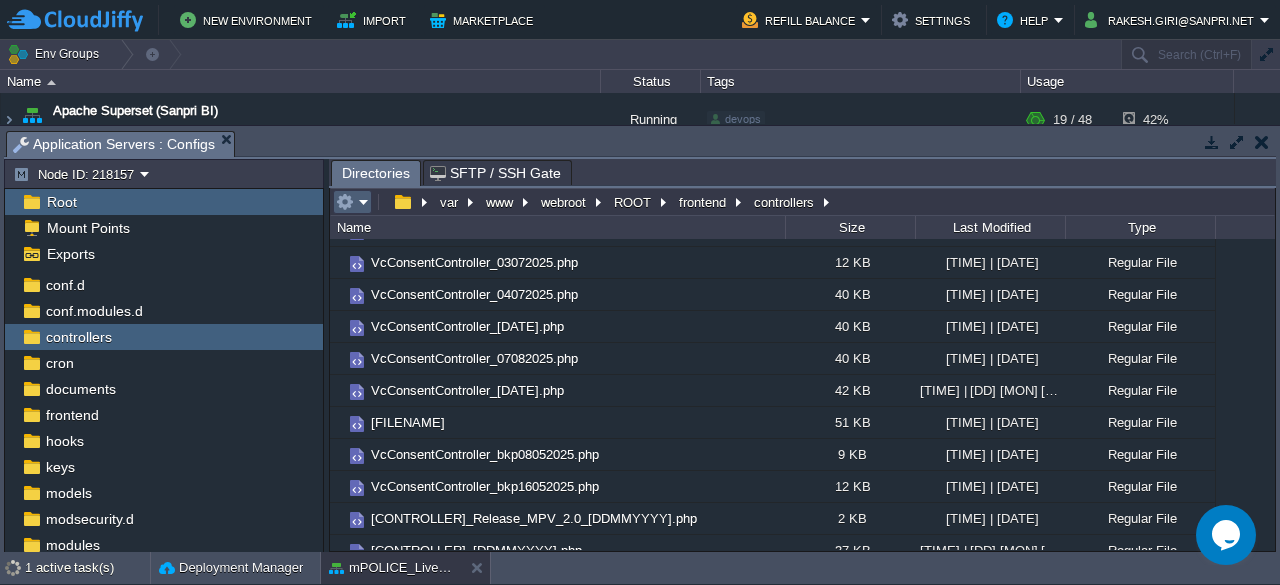 click at bounding box center [352, 202] 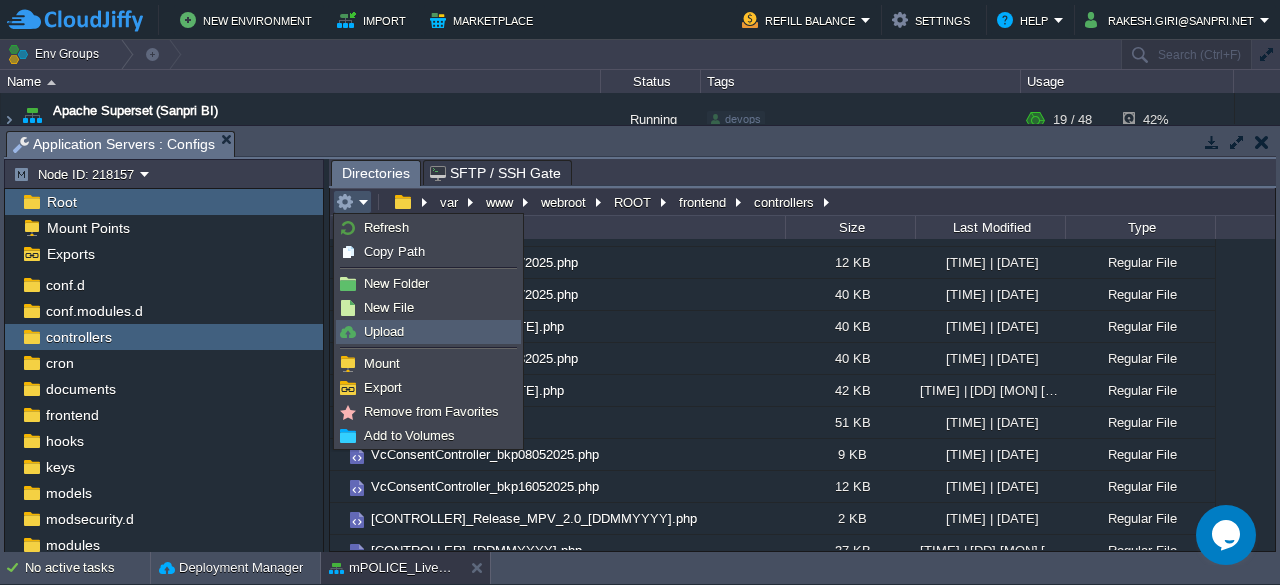 click on "Upload" at bounding box center [384, 331] 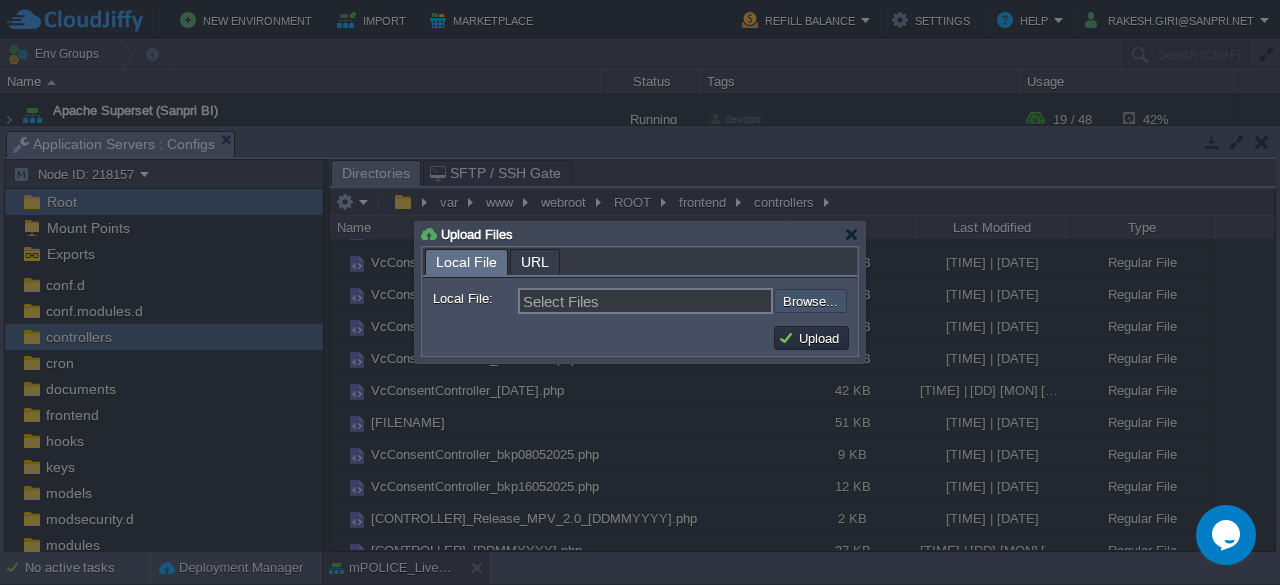 click at bounding box center [720, 300] 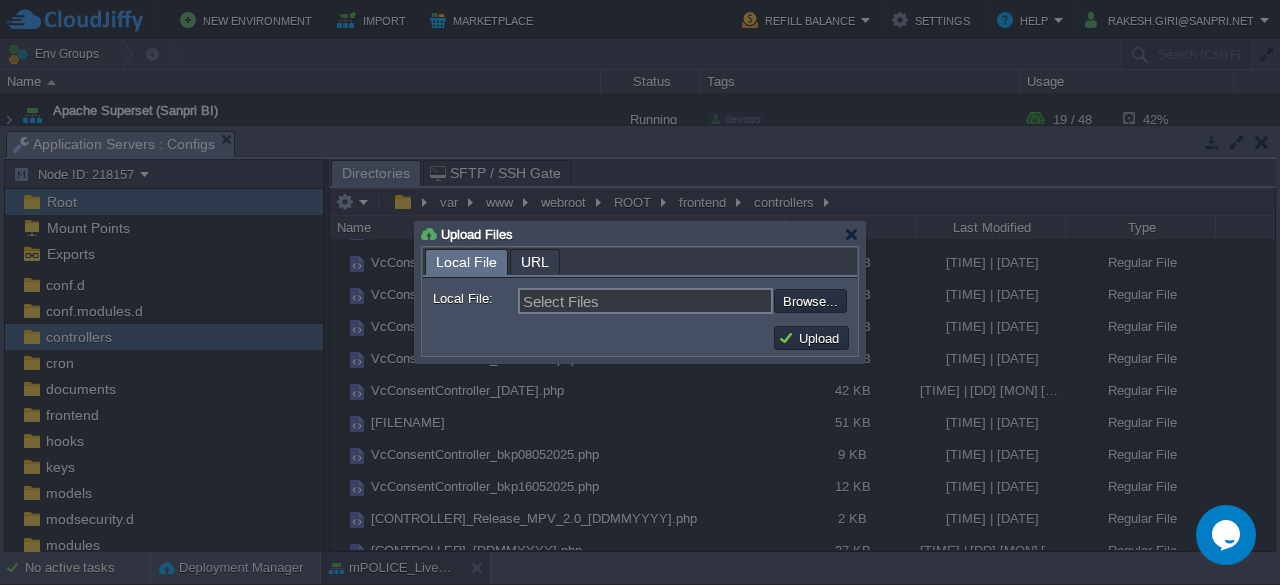 type on "C:\fakepath\VcController.php" 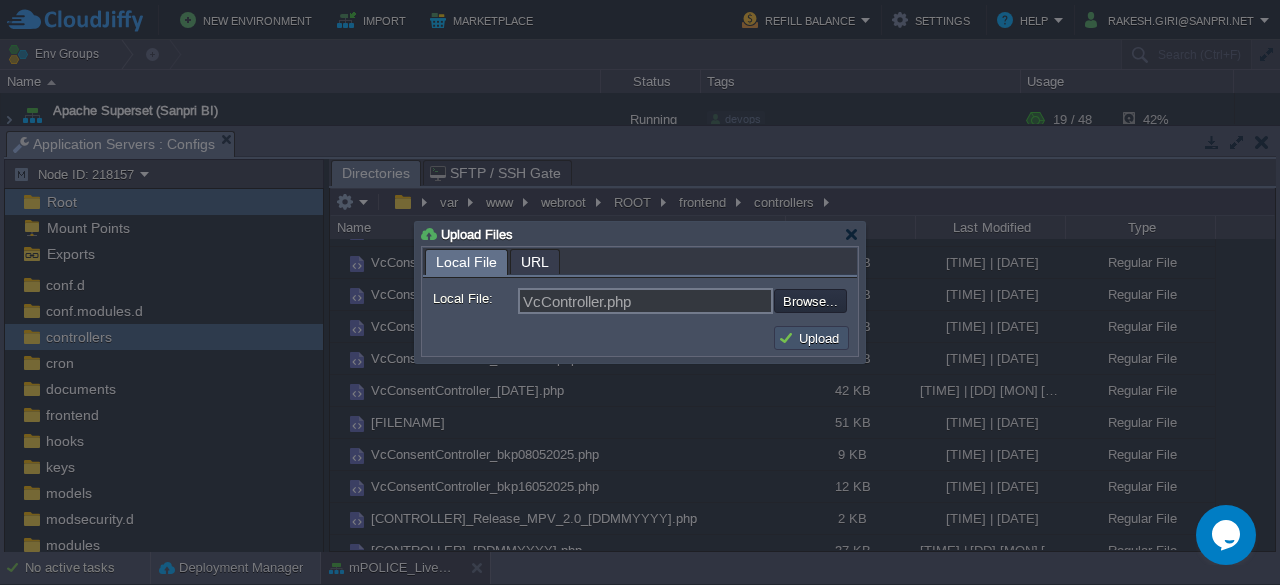 click on "Upload" at bounding box center (811, 338) 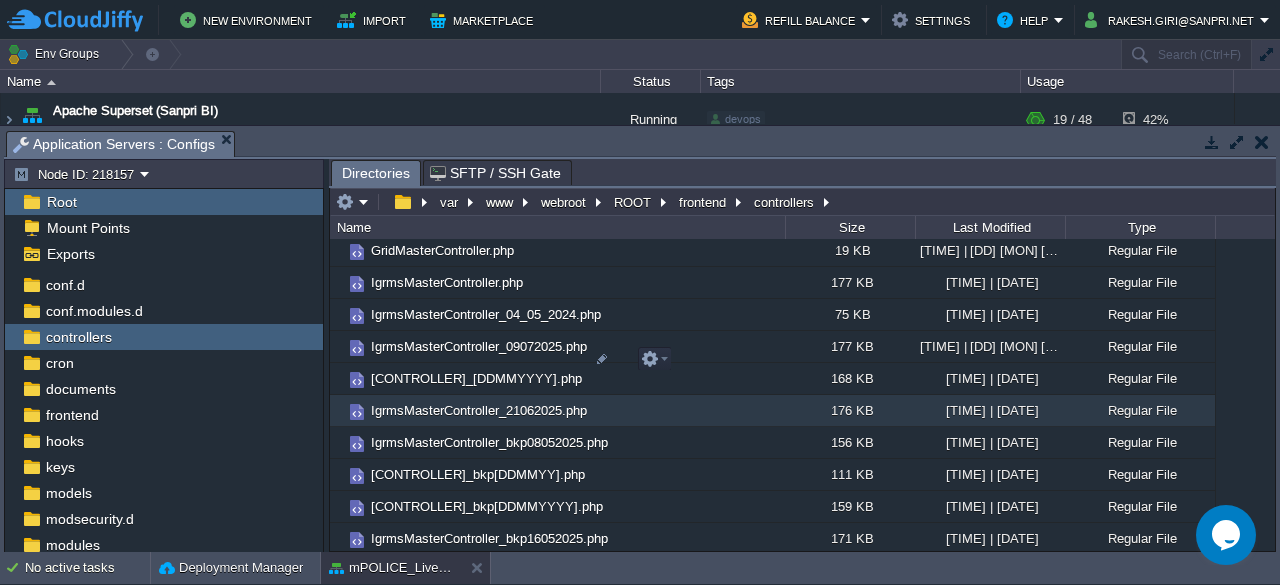 scroll, scrollTop: 4601, scrollLeft: 0, axis: vertical 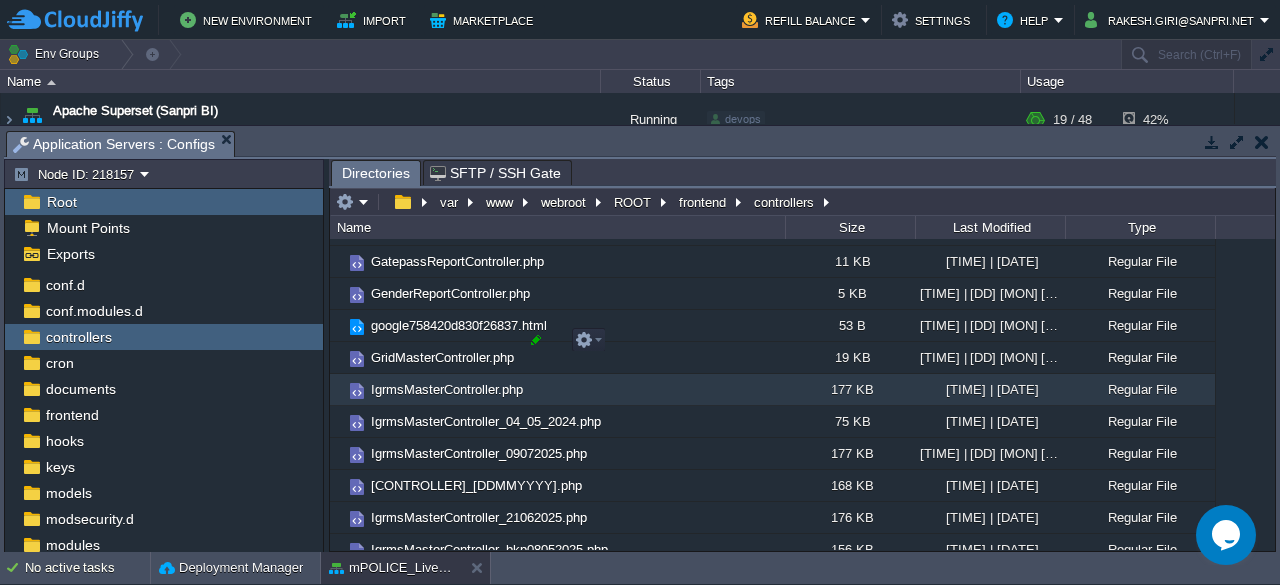 click at bounding box center [536, 340] 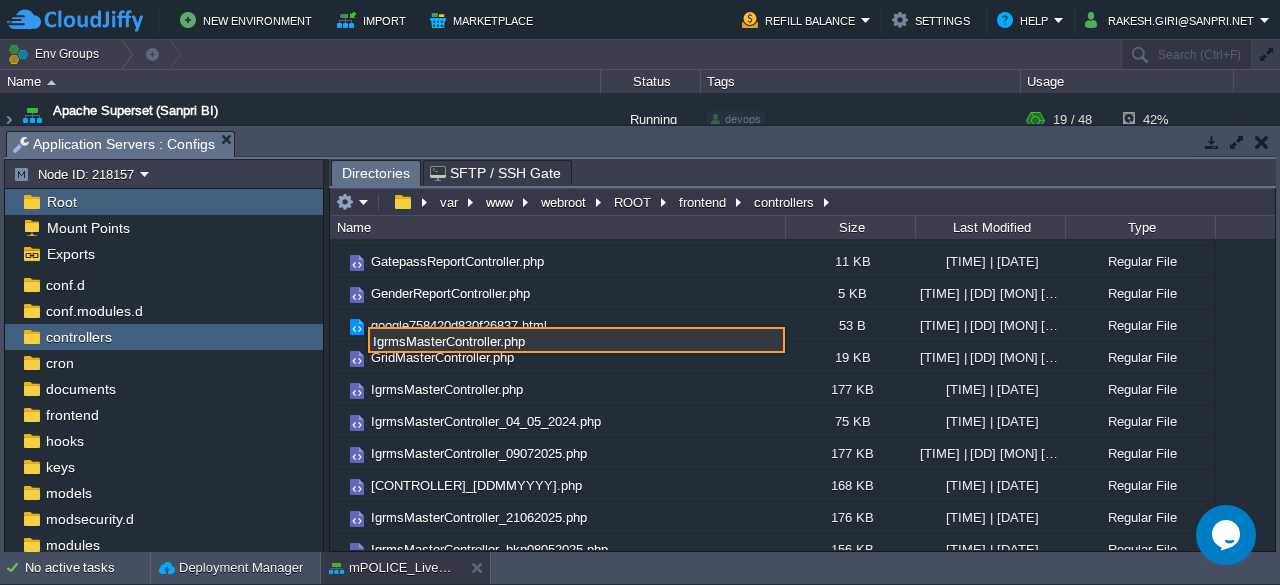 click on "IgrmsMasterController.php" at bounding box center [576, 340] 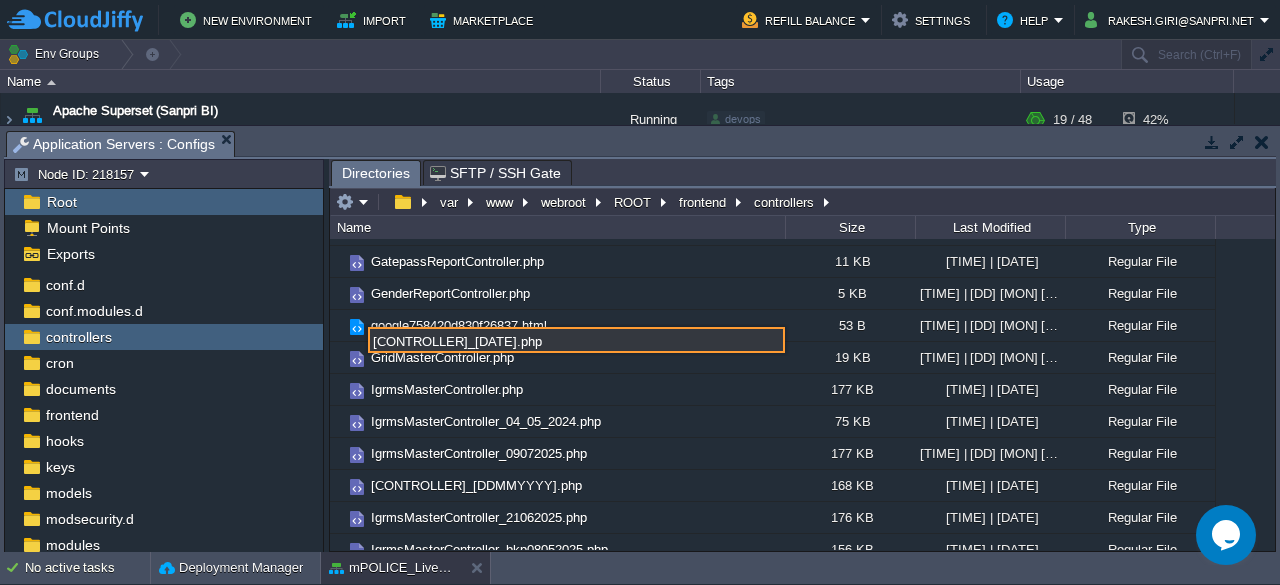 type on "[CONTROLLER]_[DATE].php" 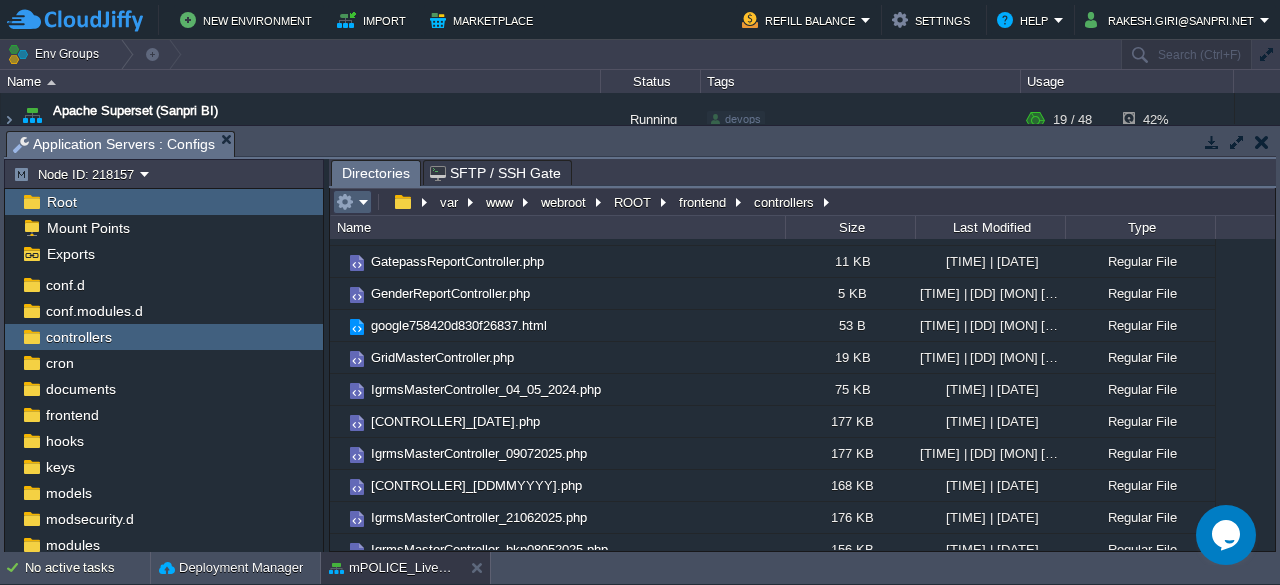 click at bounding box center (352, 202) 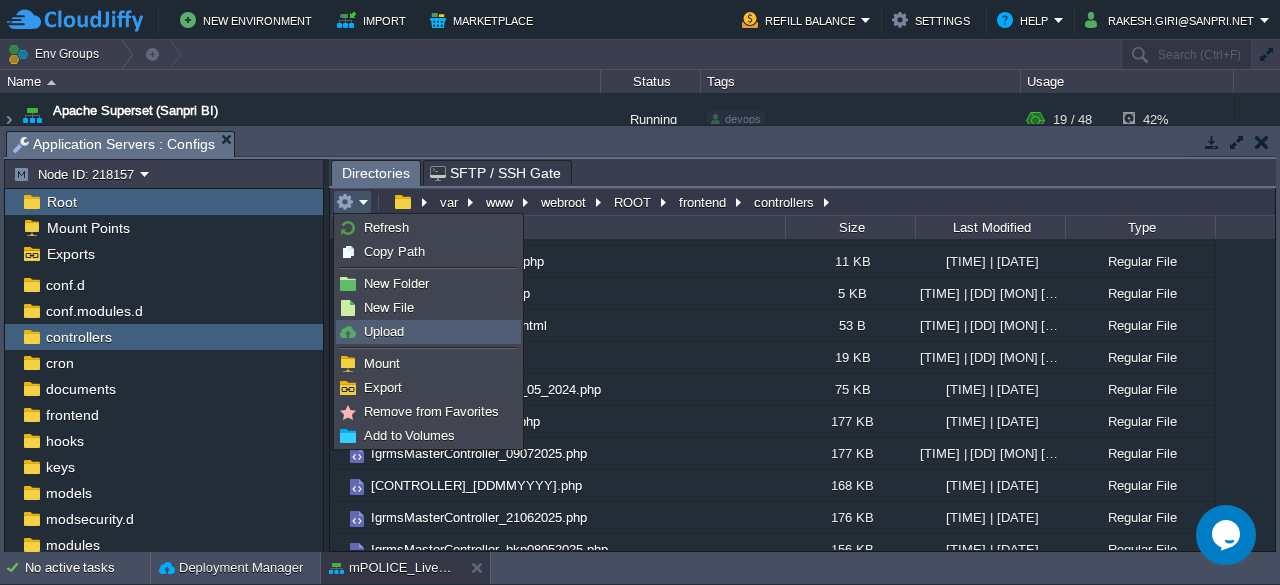 click on "Upload" at bounding box center (384, 331) 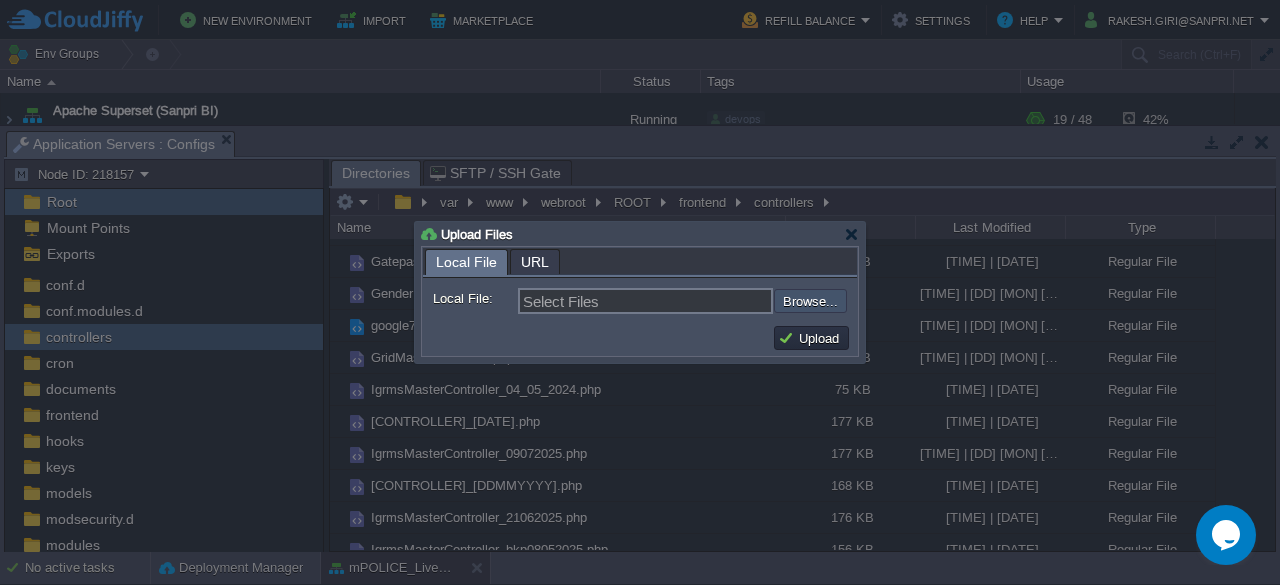 click at bounding box center [720, 300] 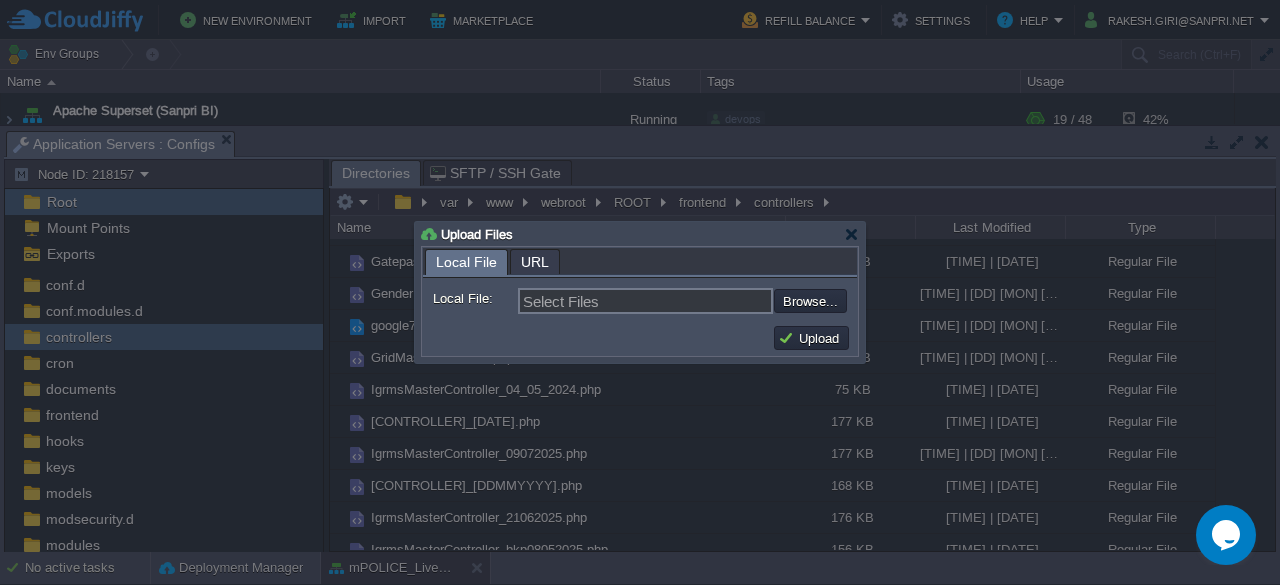 type on "C:\fakepath\IgrmsMasterController.php" 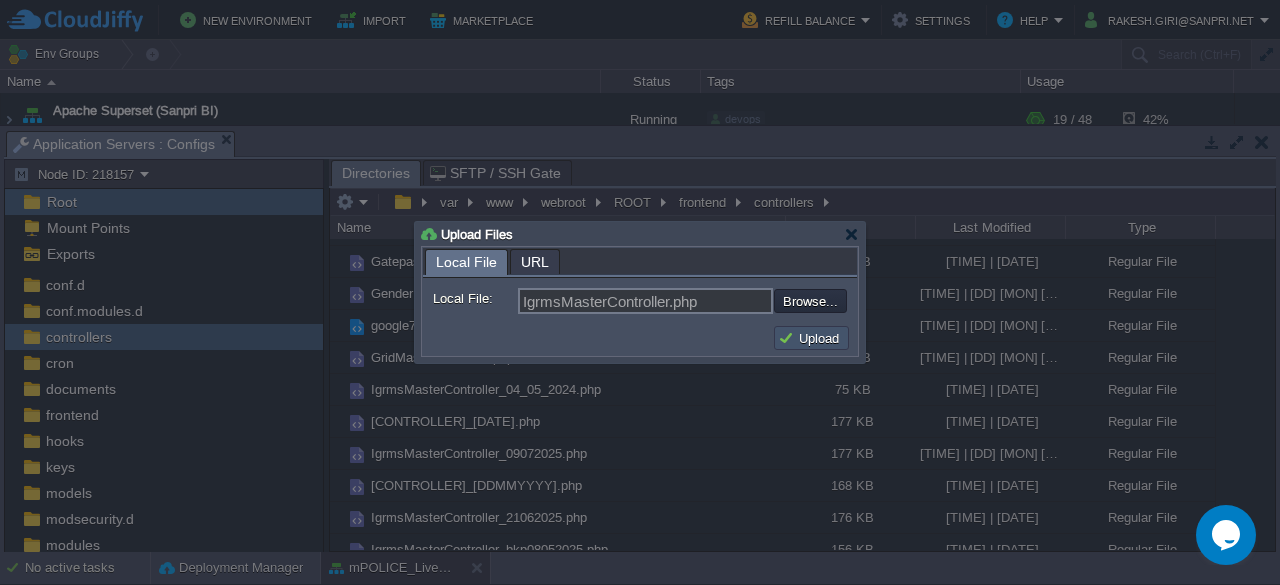 click on "Upload" at bounding box center [811, 338] 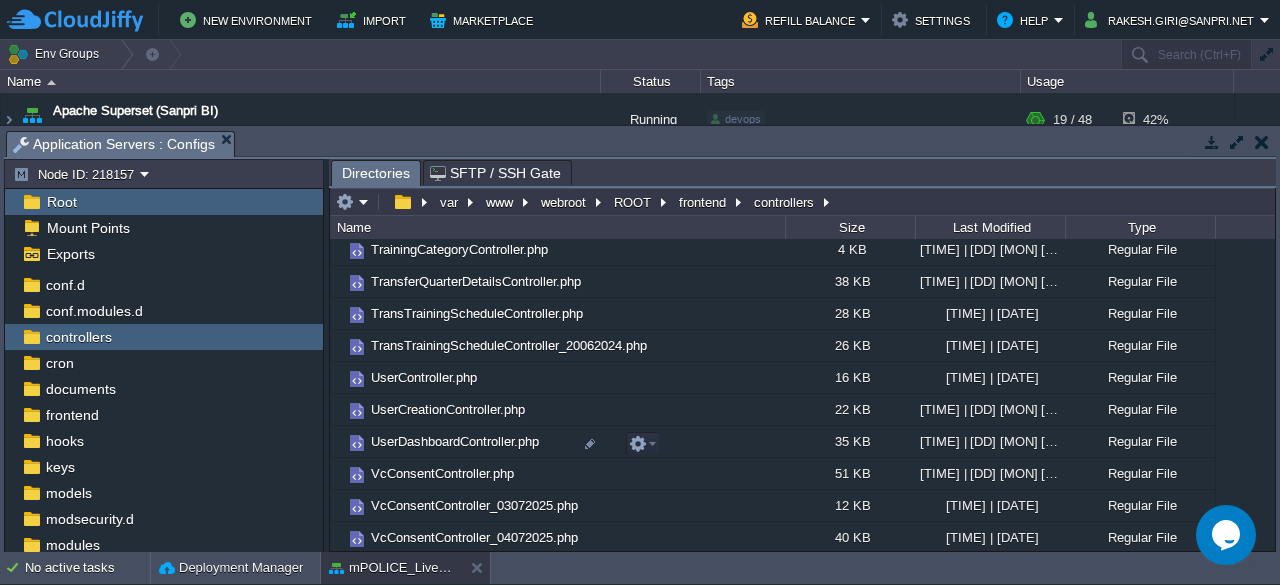 scroll, scrollTop: 11674, scrollLeft: 0, axis: vertical 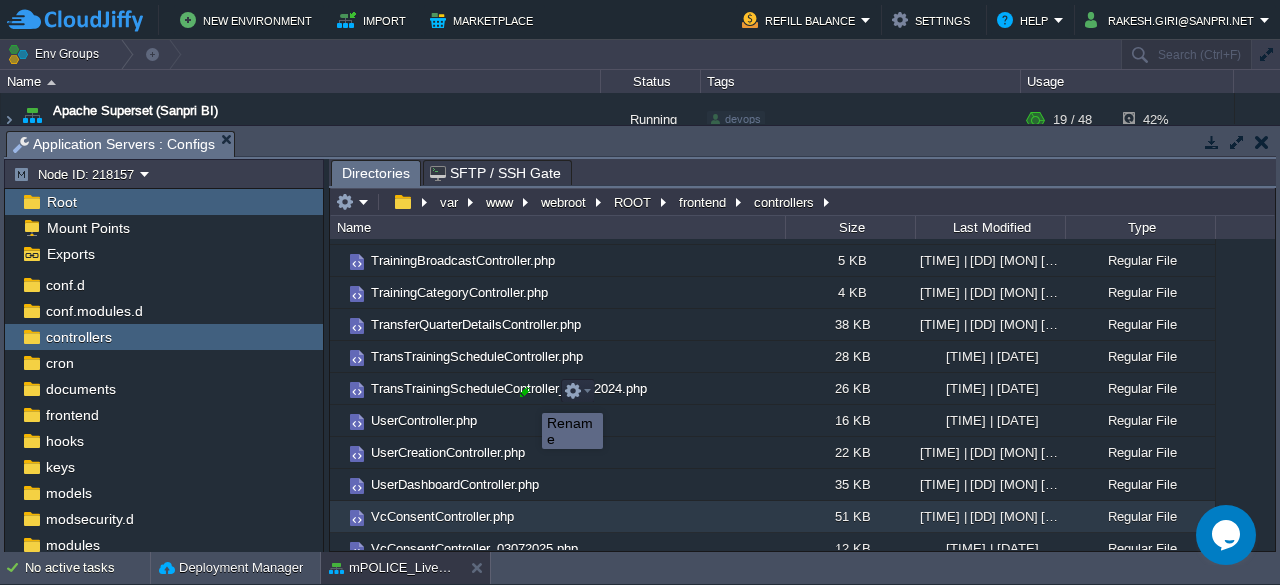 click at bounding box center (525, 392) 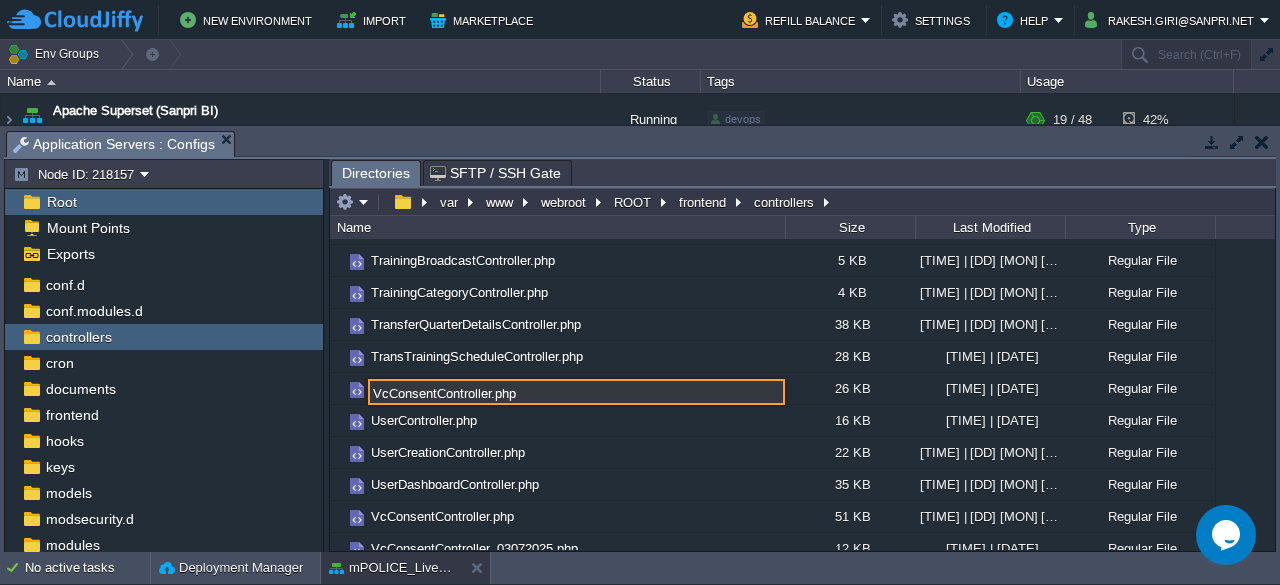 click on "VcConsentController.php" at bounding box center (576, 392) 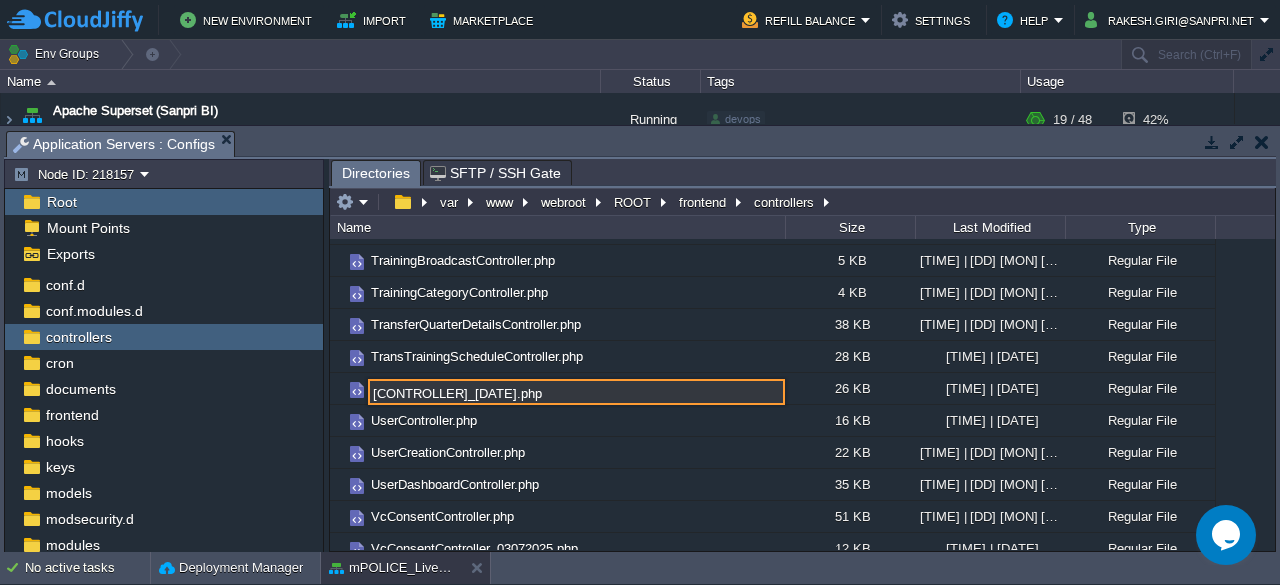 type on "[CONTROLLER]_[DATE].php" 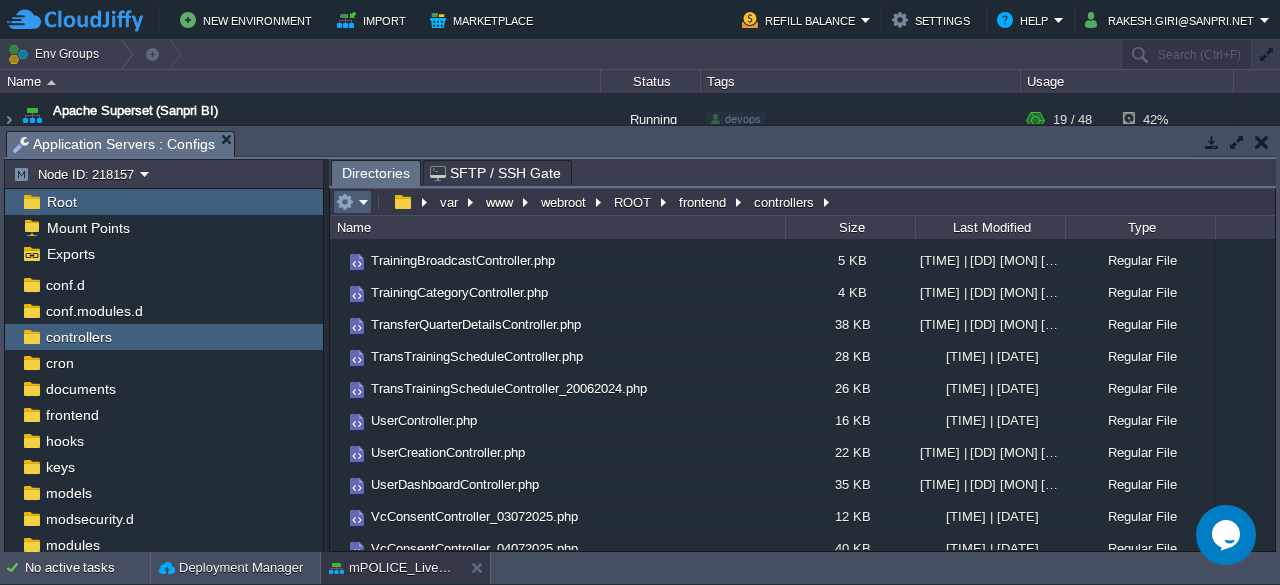 click at bounding box center (352, 202) 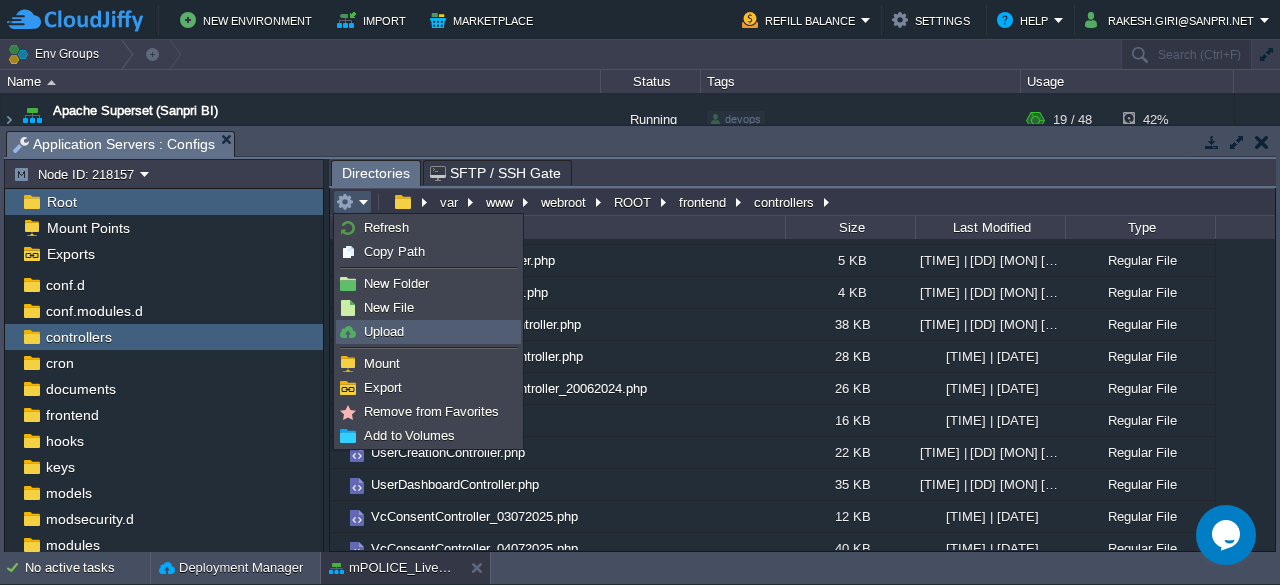 click on "Upload" at bounding box center [384, 331] 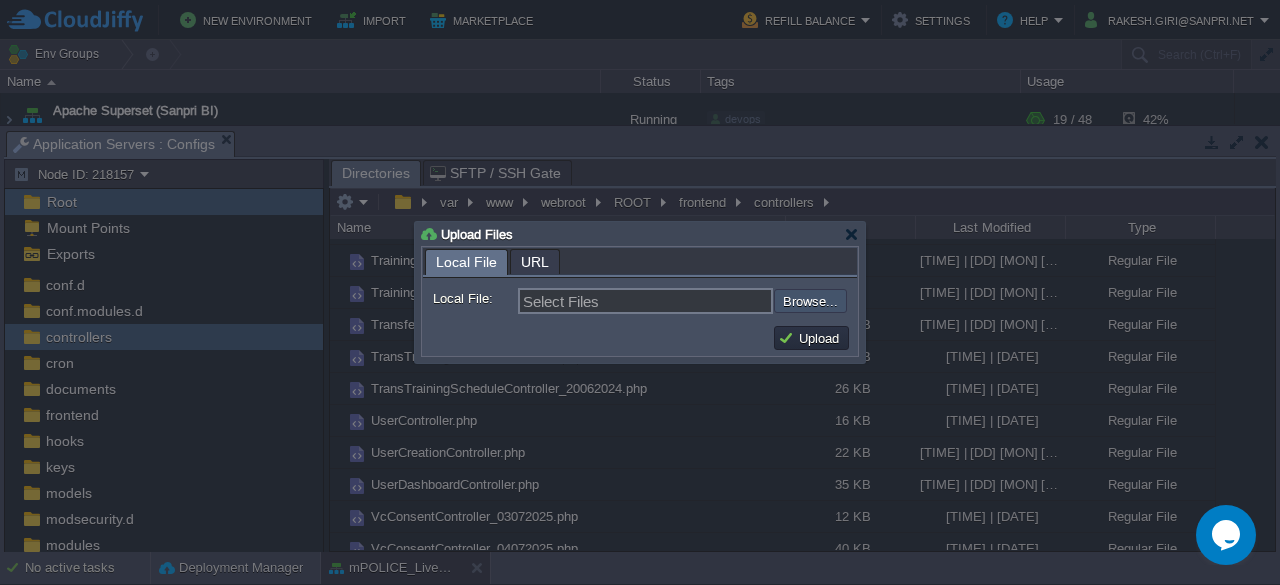 click at bounding box center (720, 300) 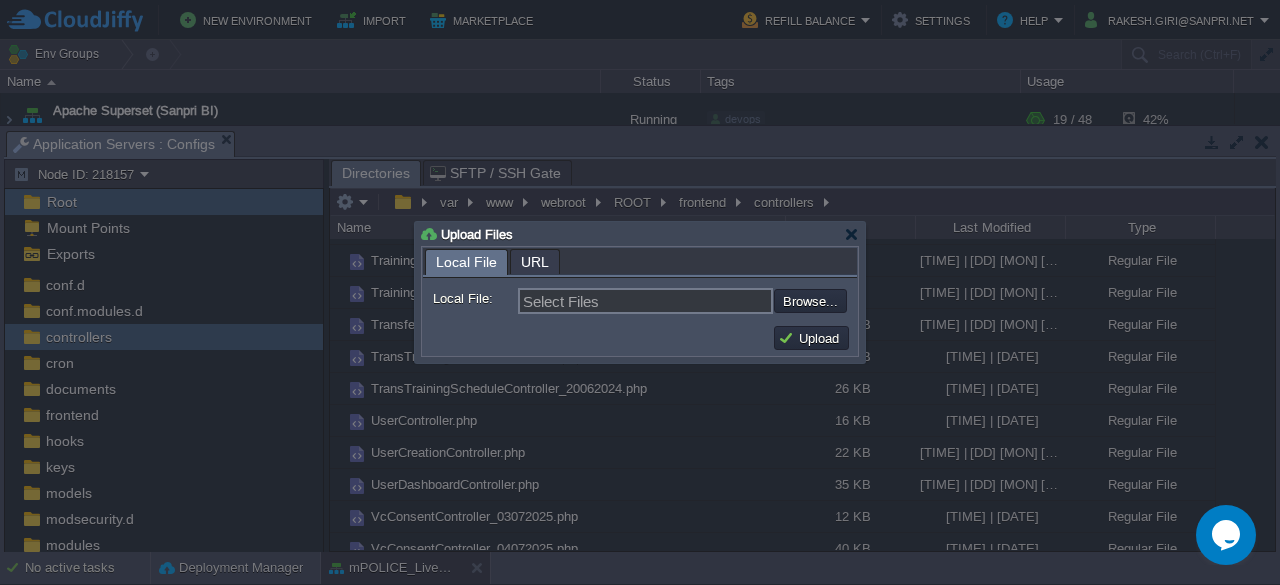 type on "C:\fakepath\VcConsentController.php" 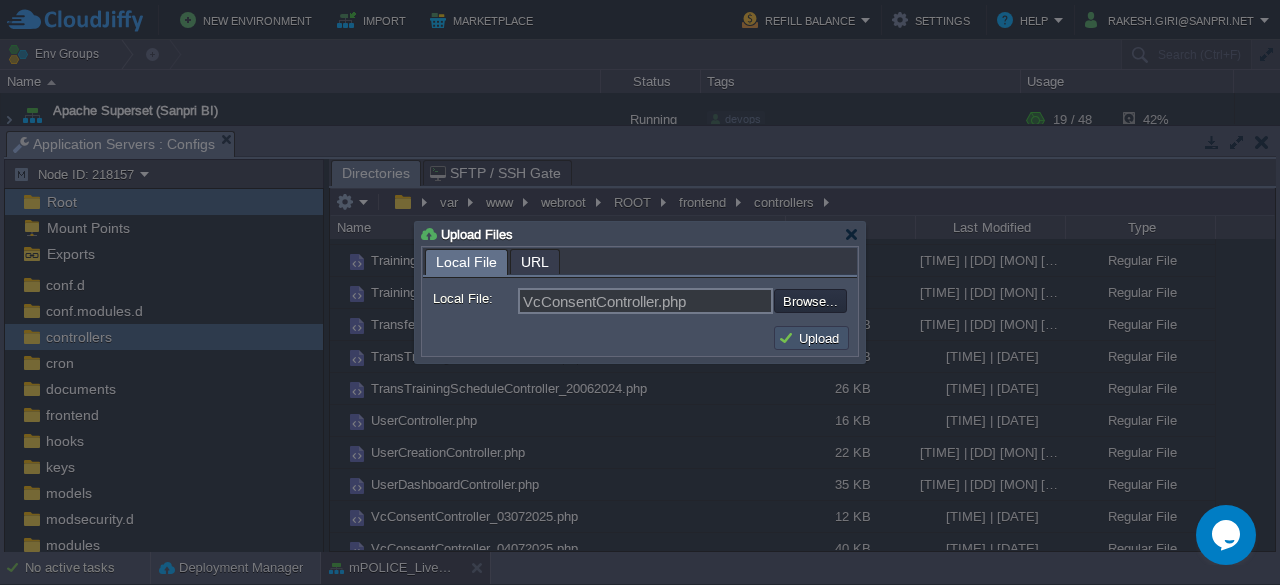 click on "Upload" at bounding box center (811, 338) 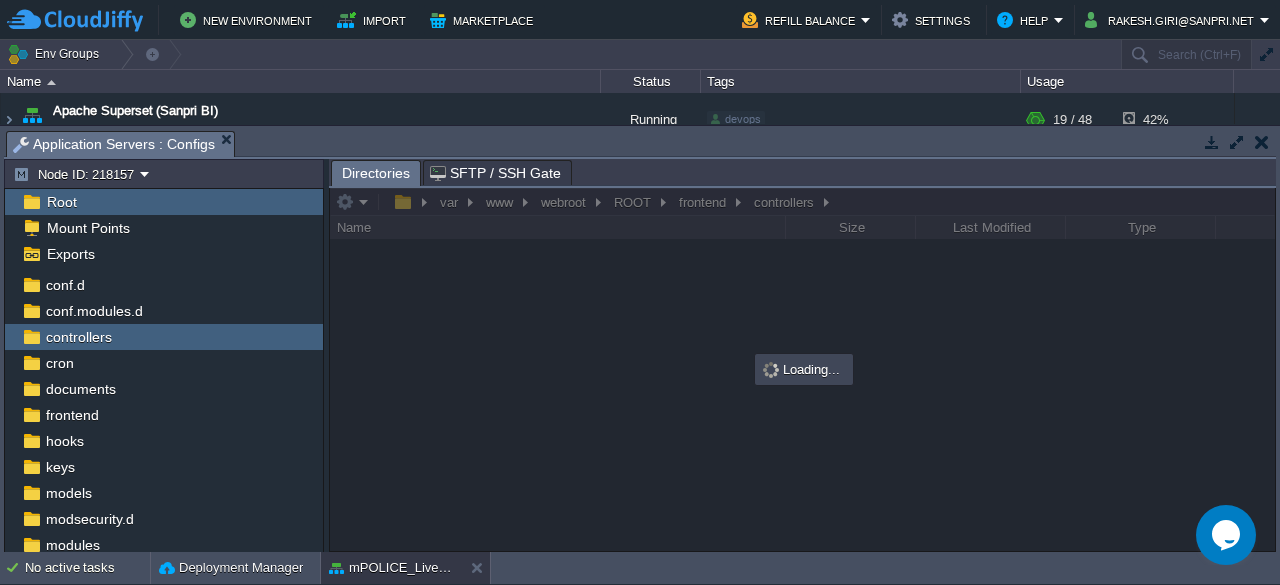 scroll, scrollTop: 0, scrollLeft: 0, axis: both 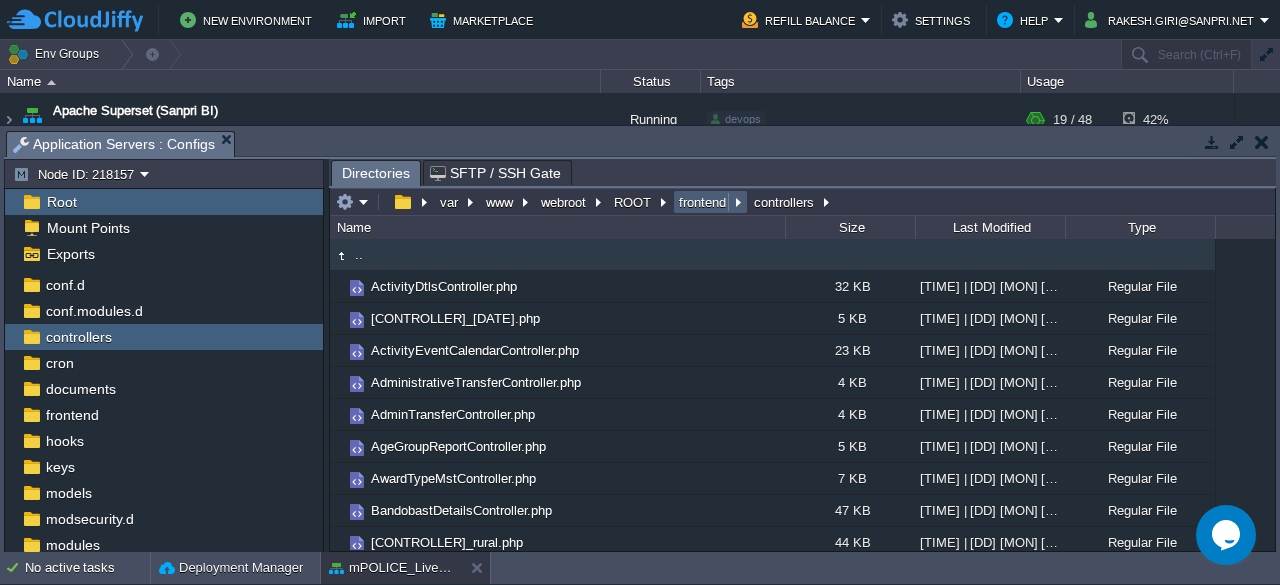 click on "frontend" at bounding box center (703, 202) 